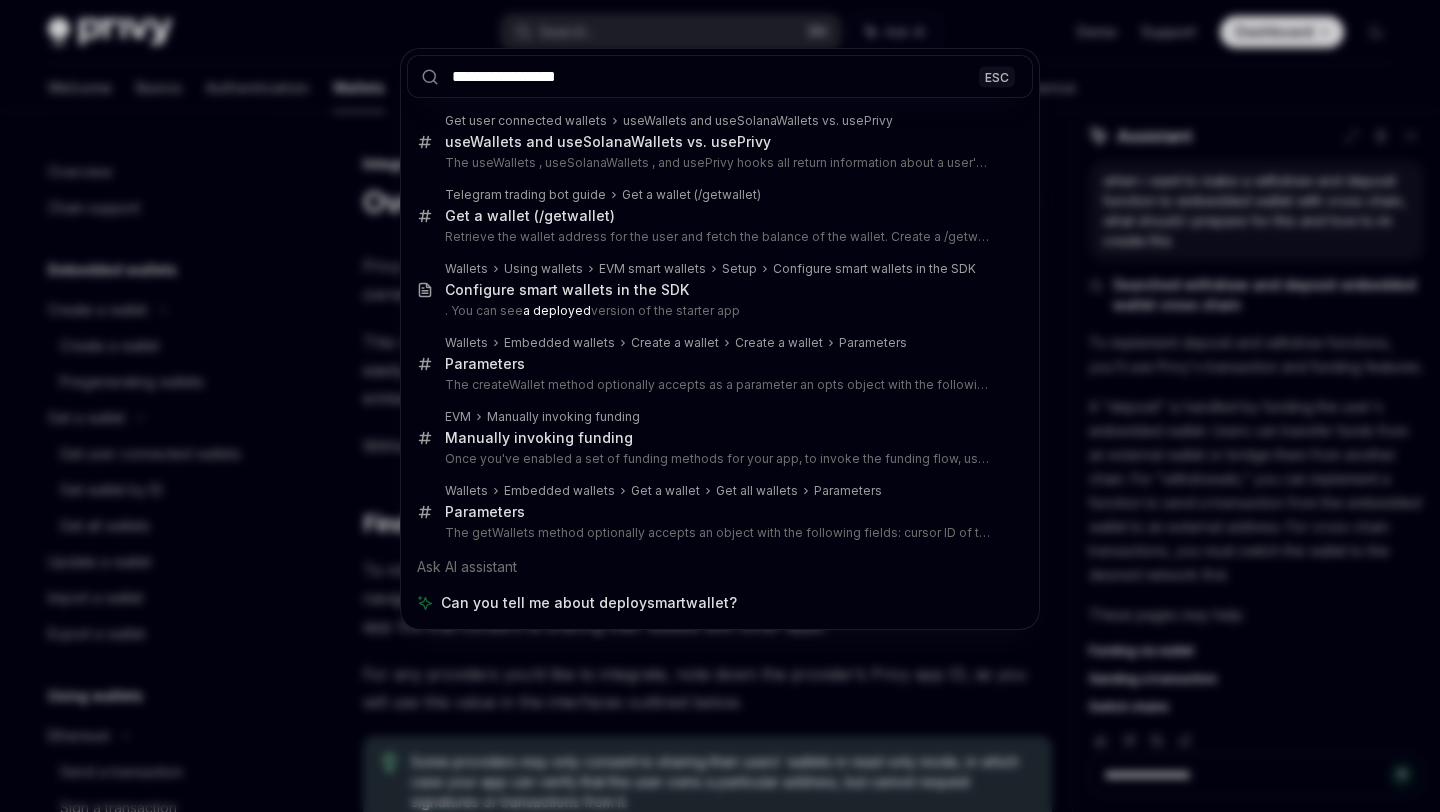 click on "ESC" at bounding box center (997, 76) 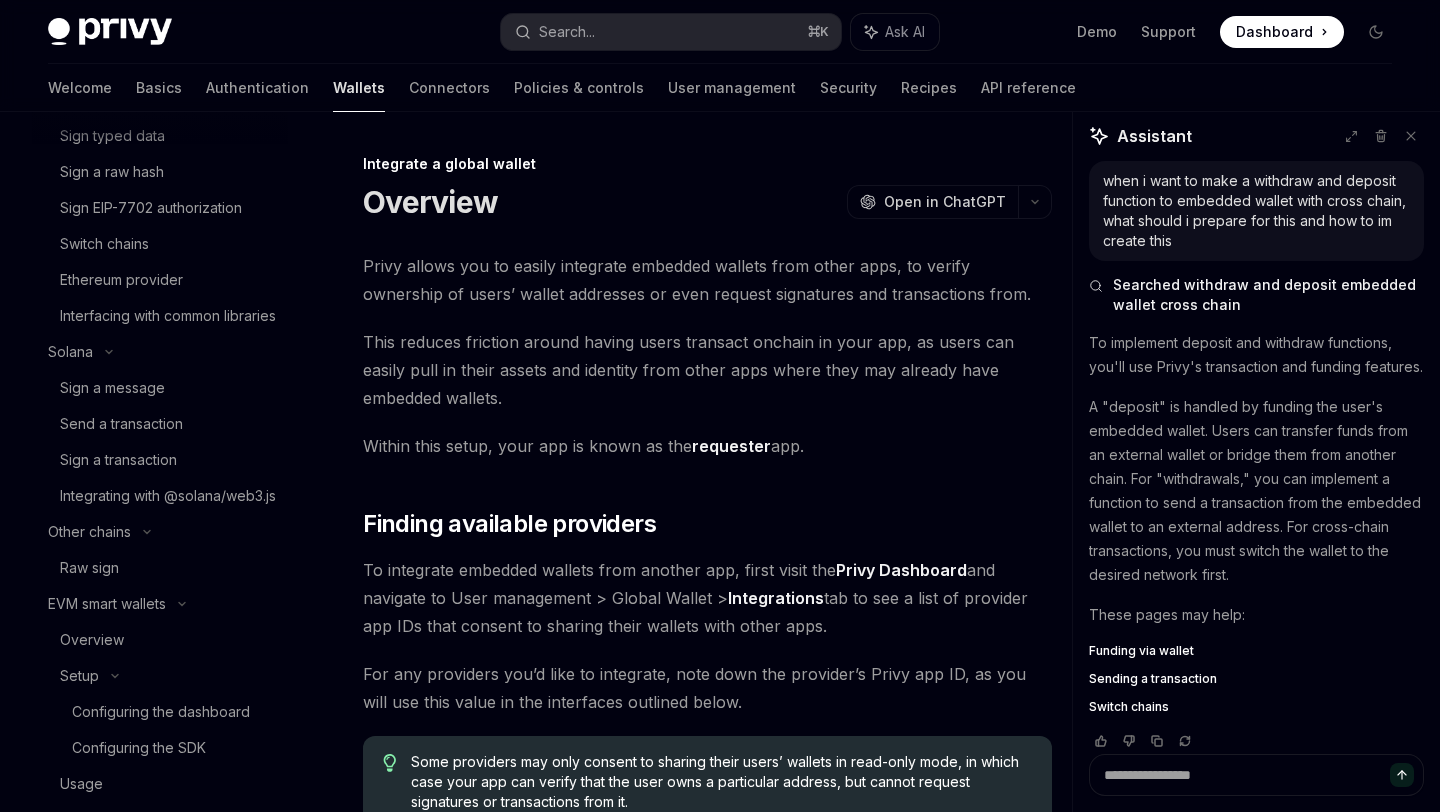 scroll, scrollTop: 742, scrollLeft: 0, axis: vertical 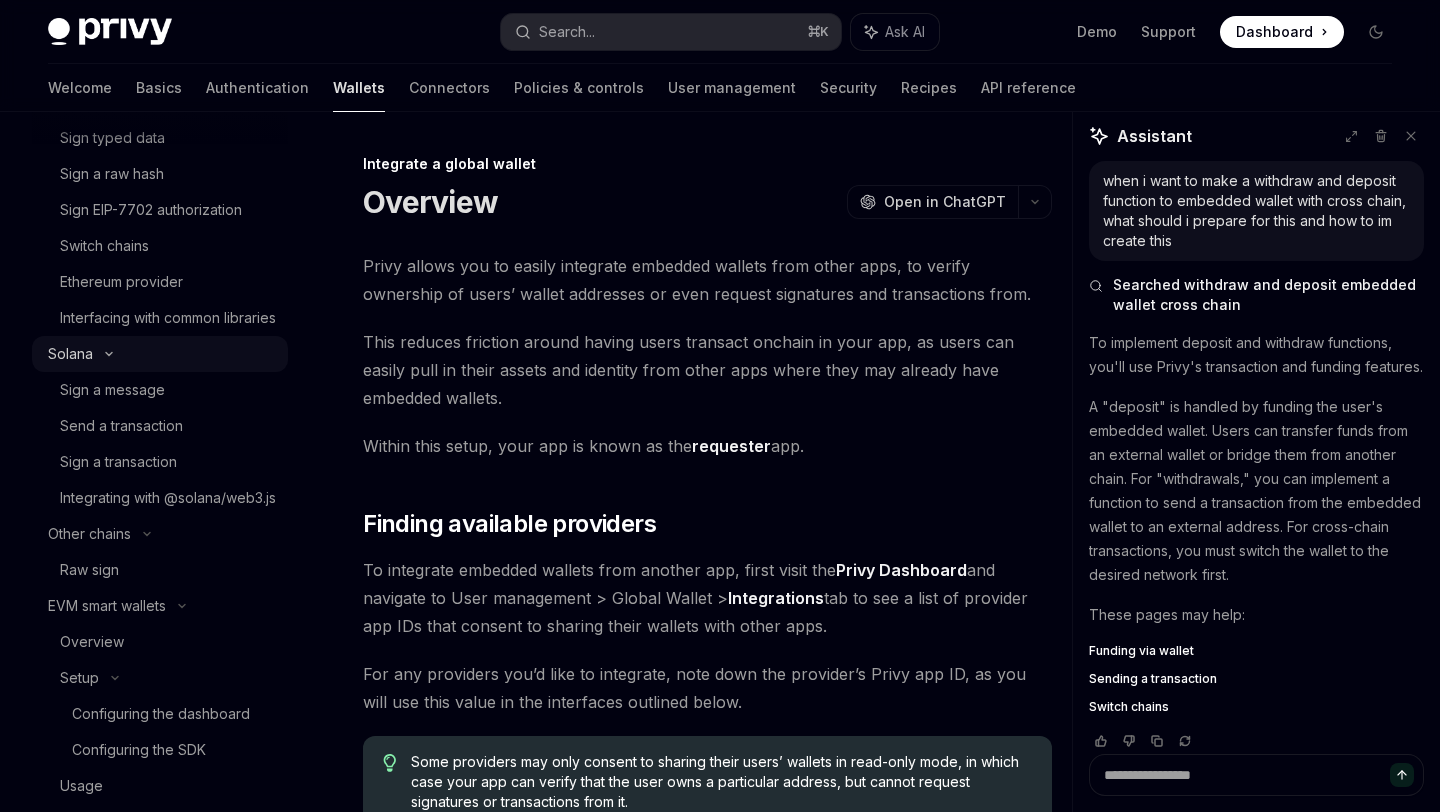 click 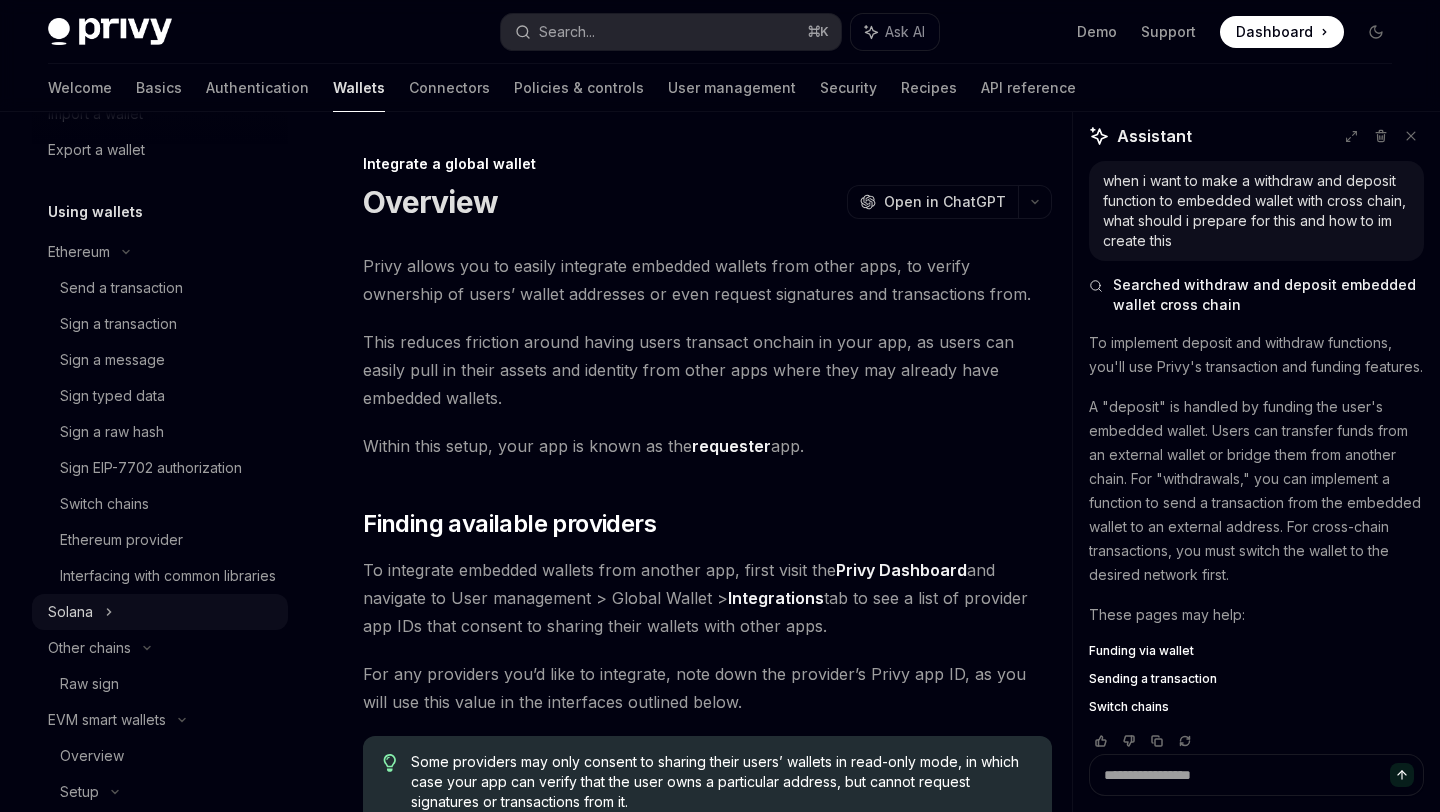 scroll, scrollTop: 480, scrollLeft: 0, axis: vertical 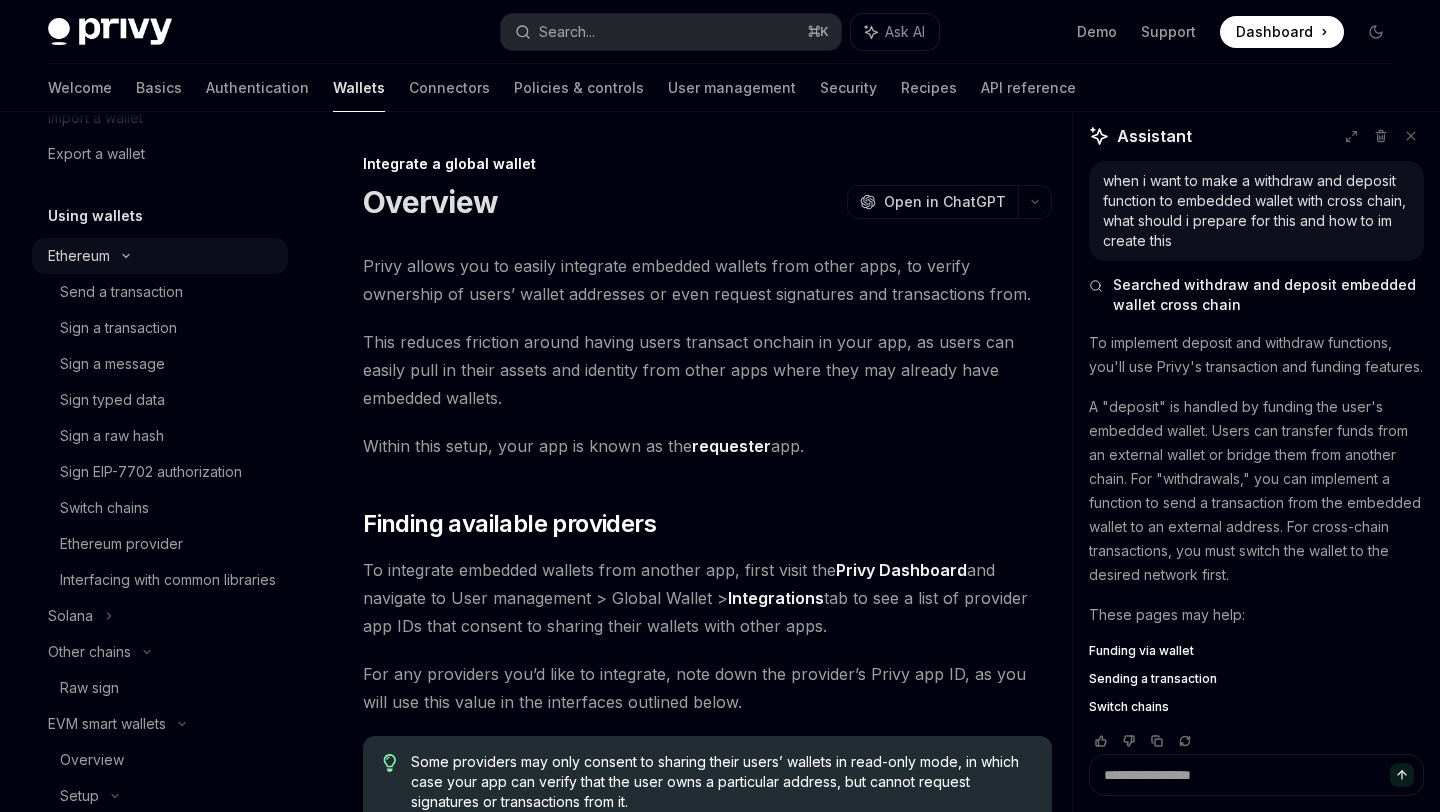 click 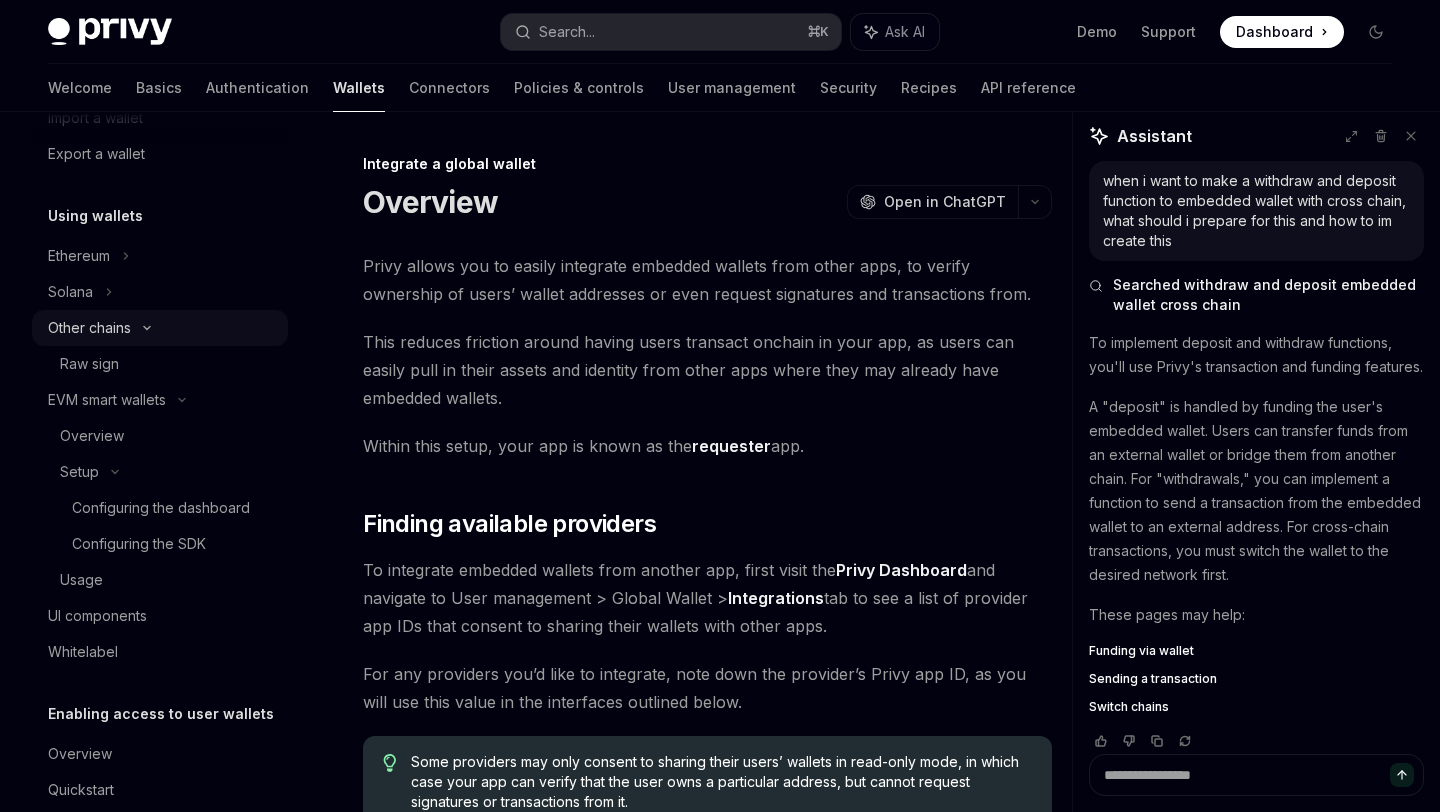 click on "Other chains" at bounding box center (160, 328) 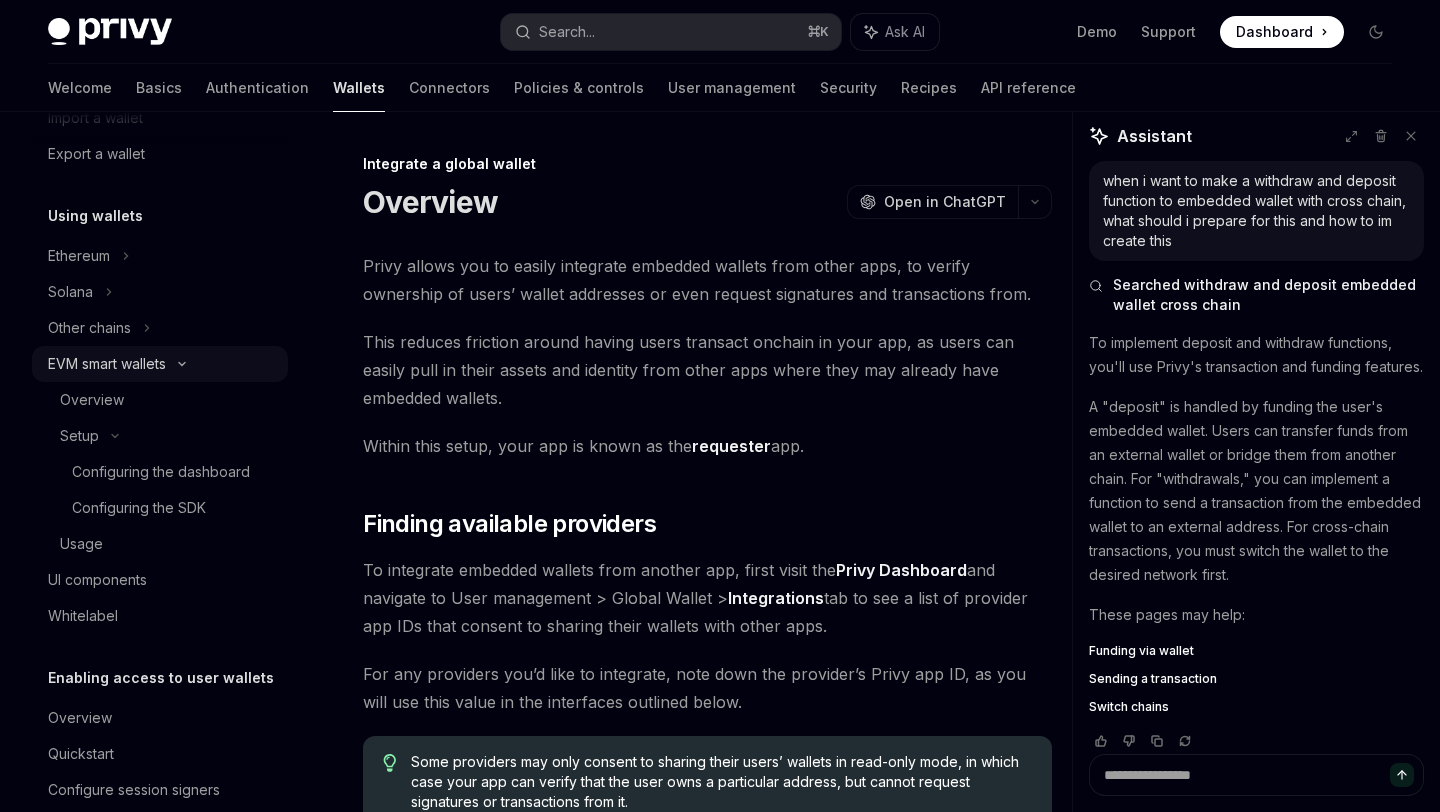 click on "EVM smart wallets" at bounding box center (160, 364) 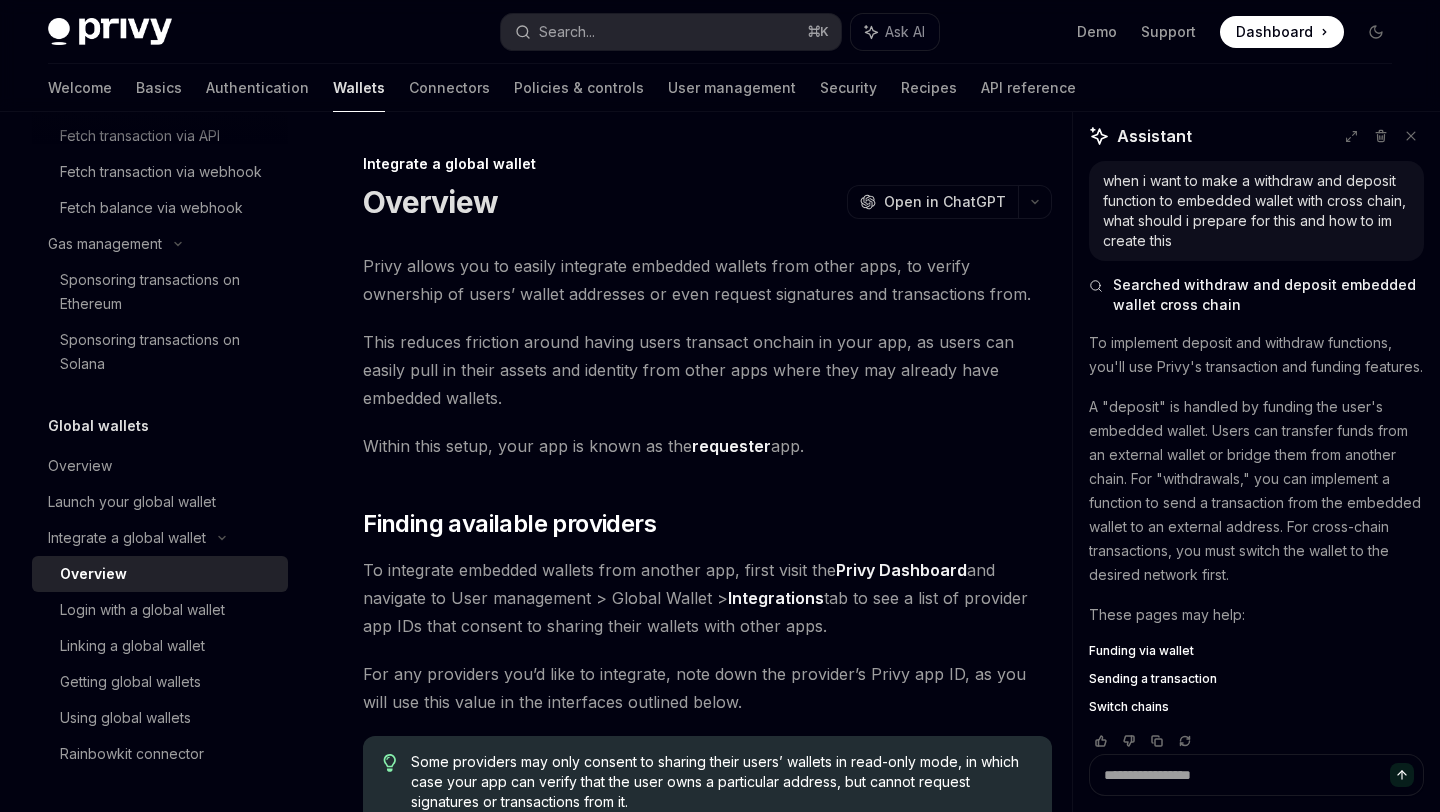 scroll, scrollTop: 0, scrollLeft: 0, axis: both 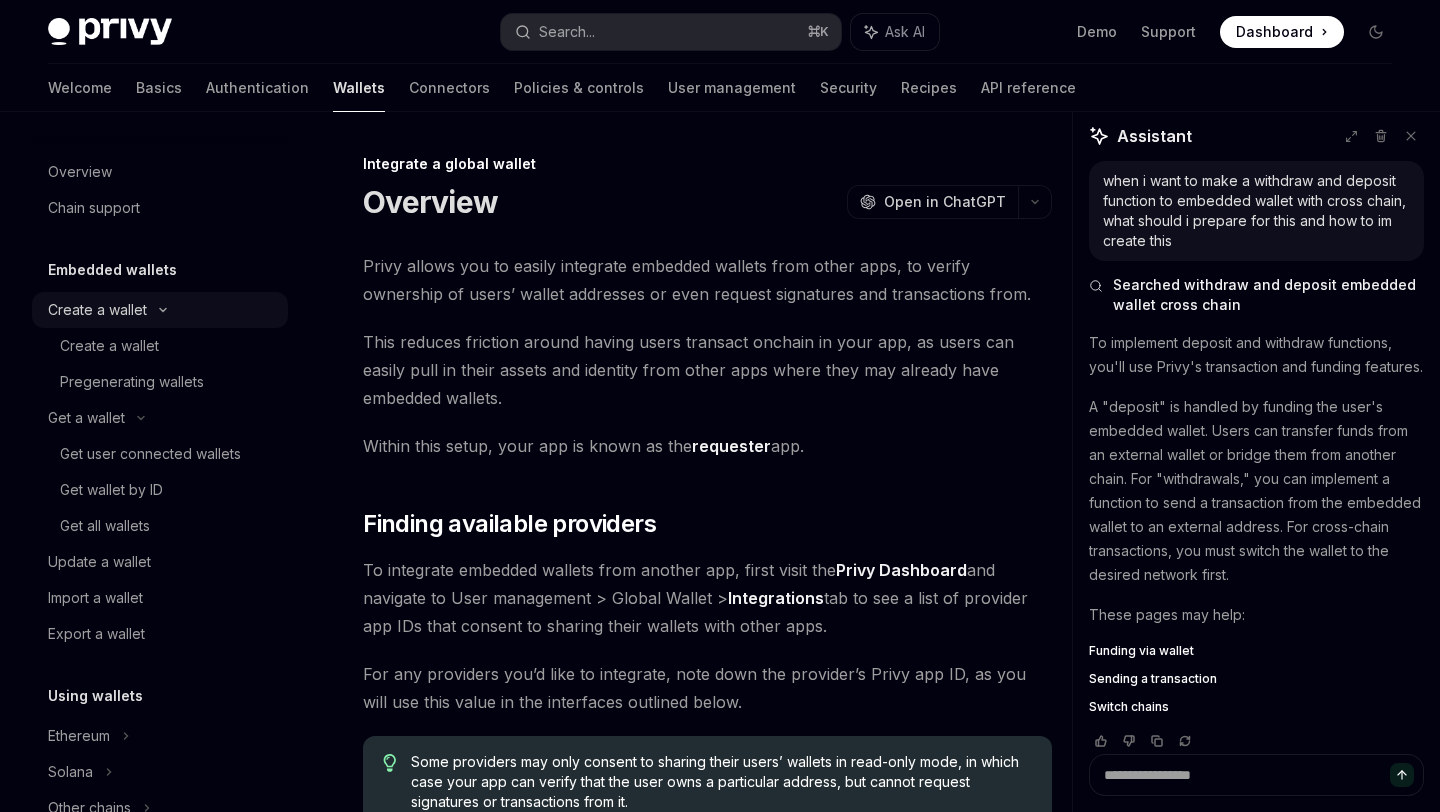 click on "Create a wallet" at bounding box center [97, 310] 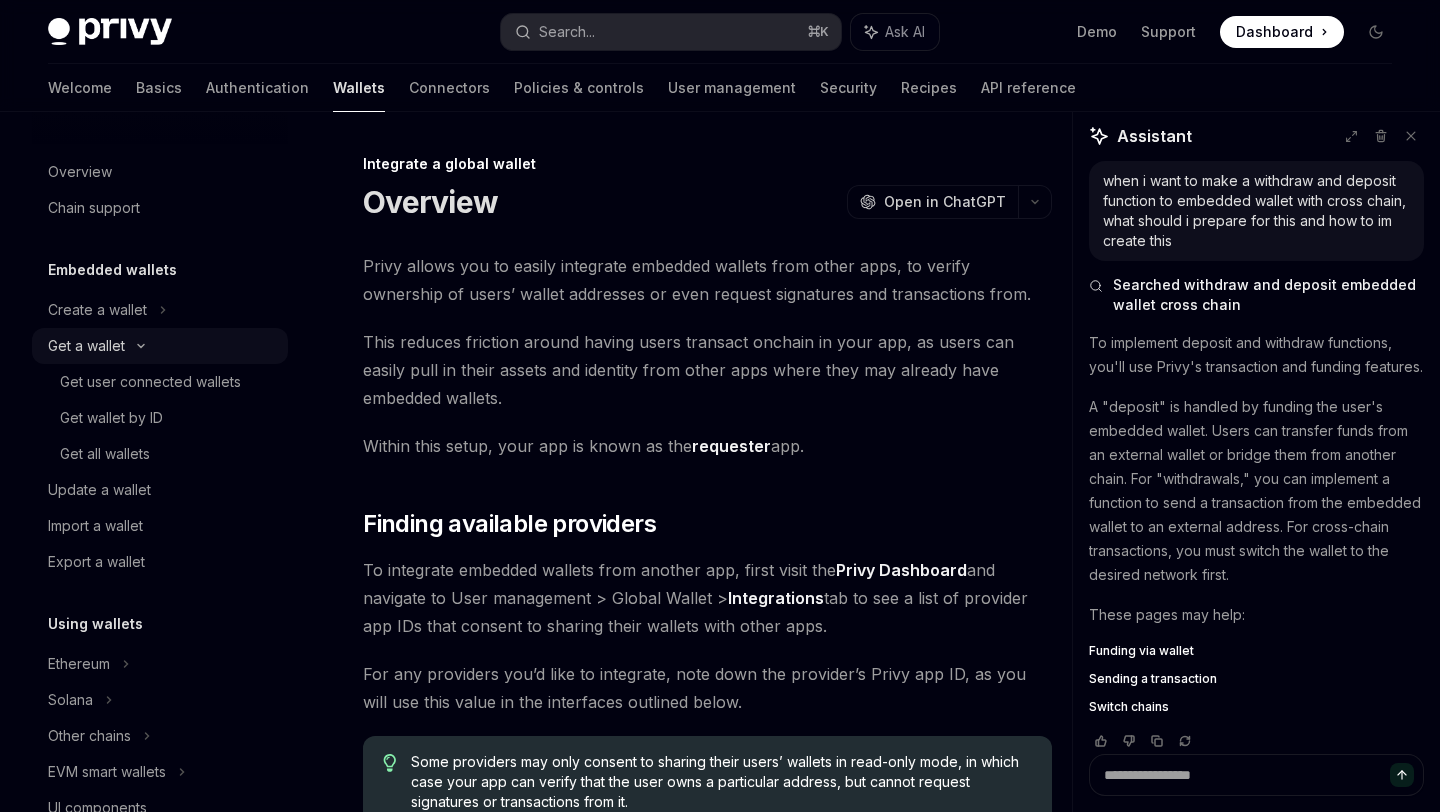 click 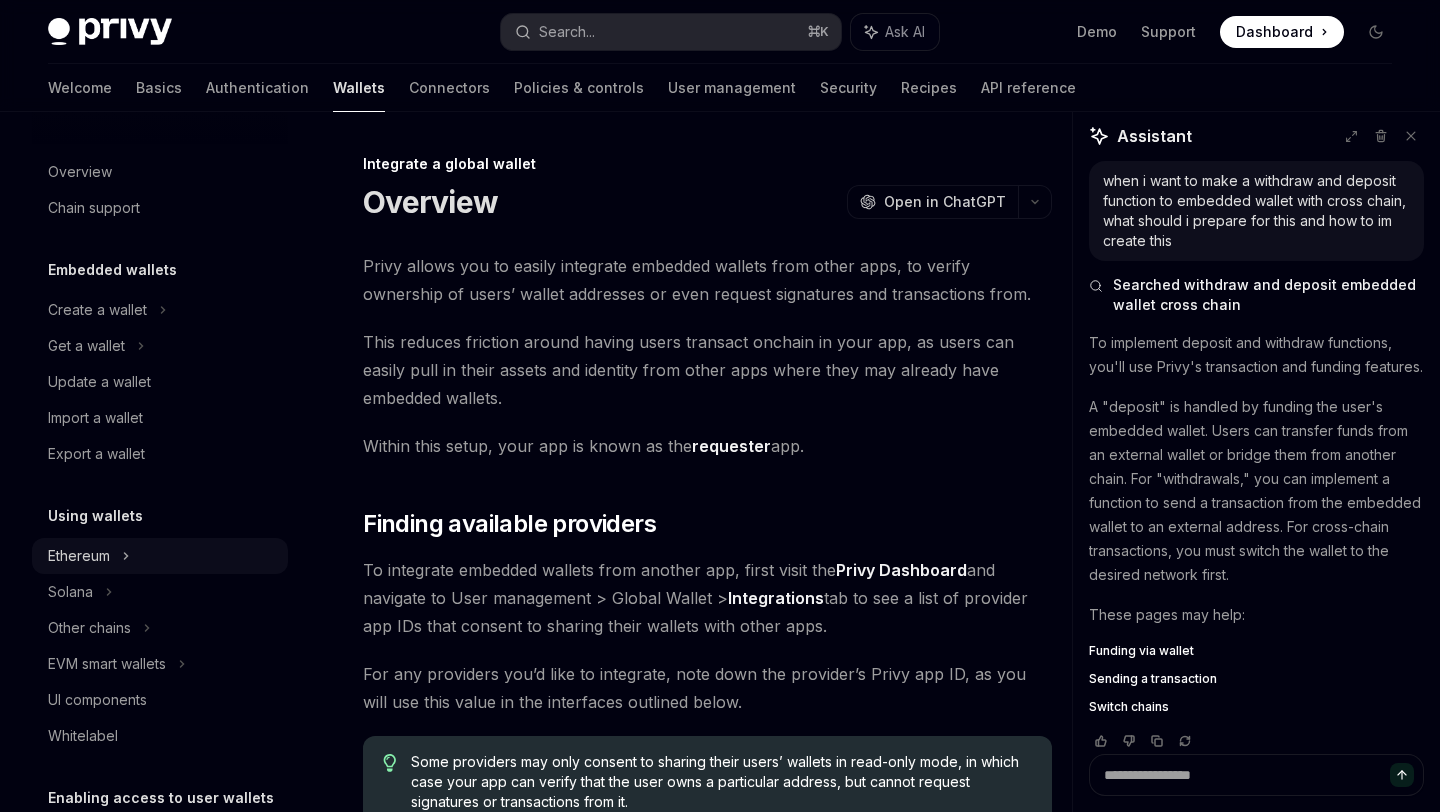 click 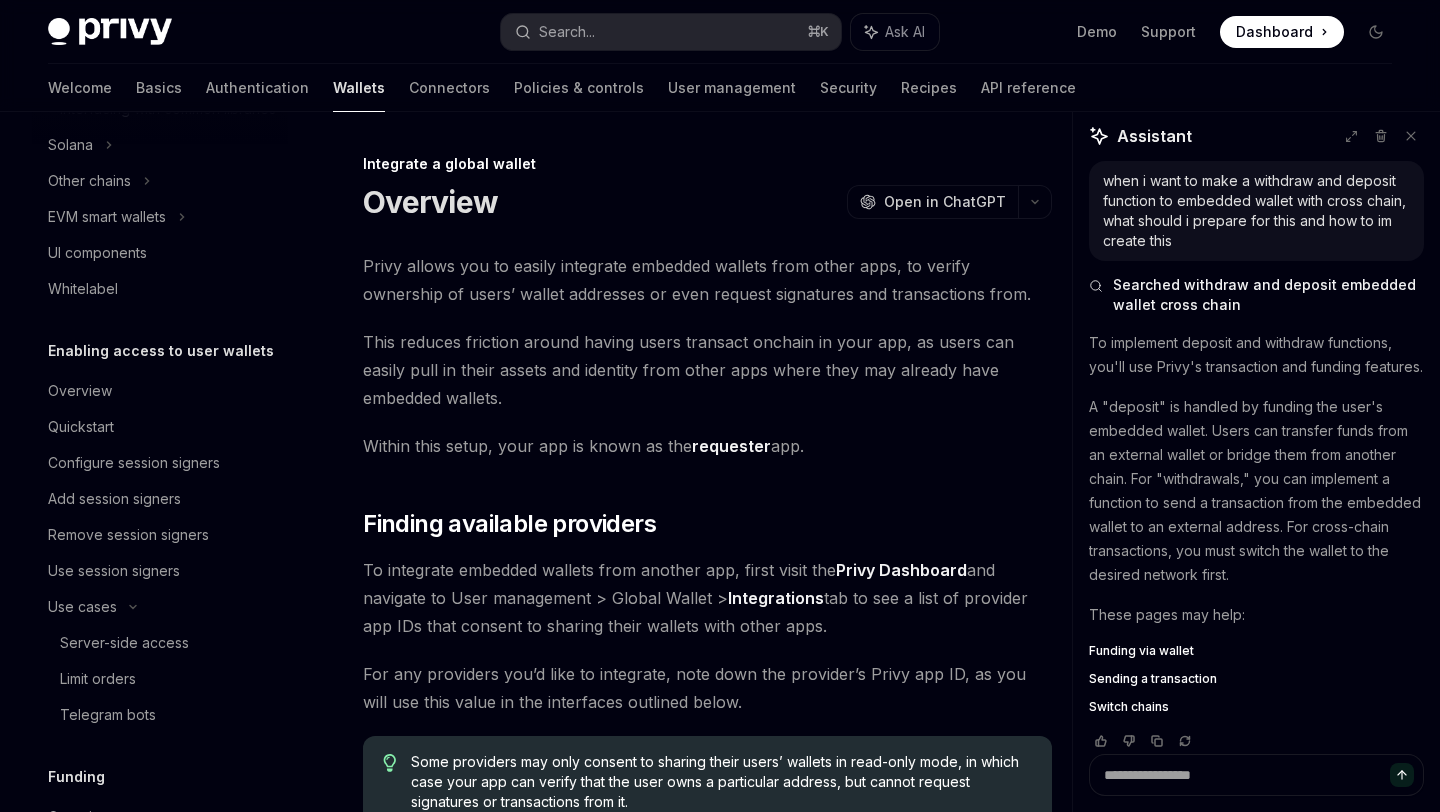 scroll, scrollTop: 774, scrollLeft: 0, axis: vertical 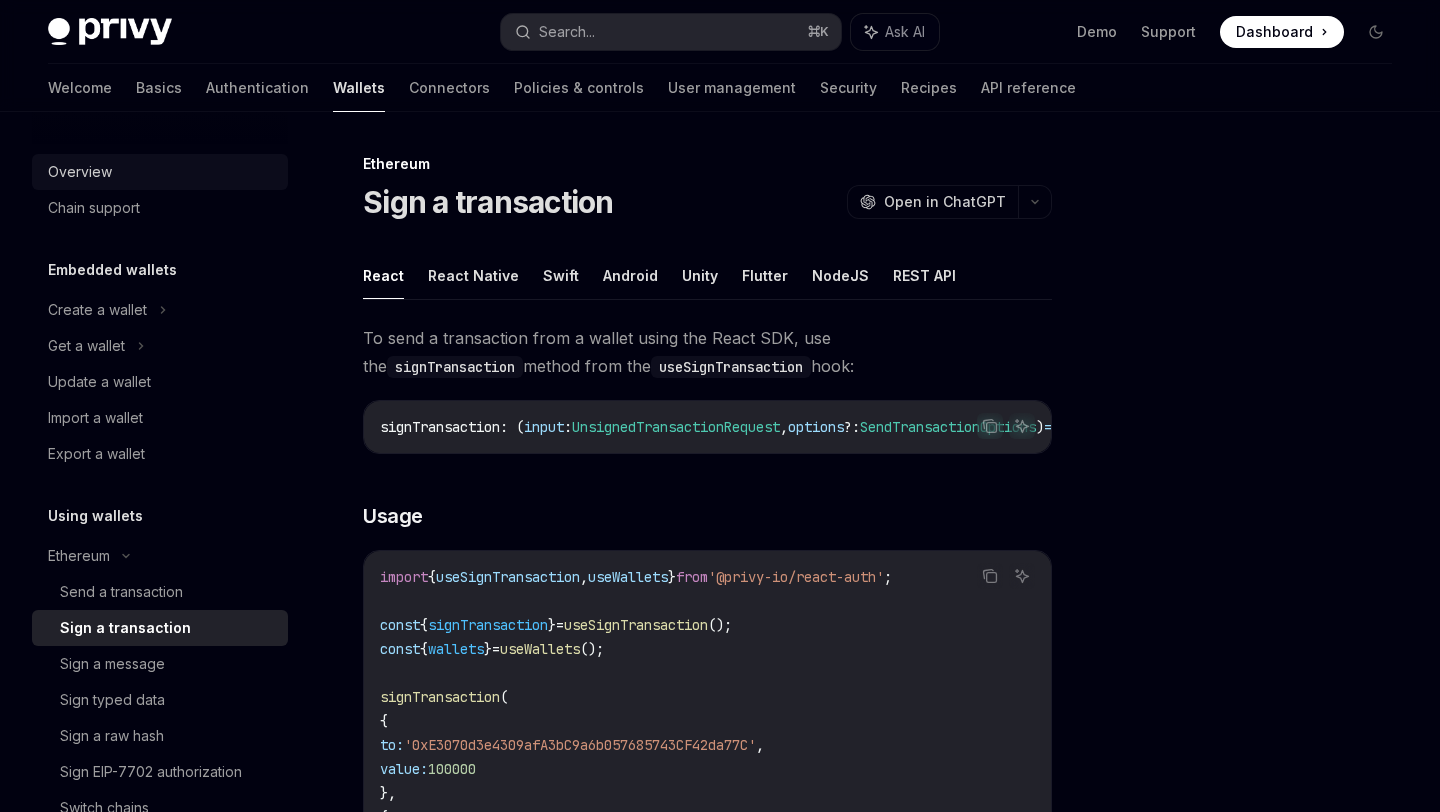 click on "Overview" at bounding box center (80, 172) 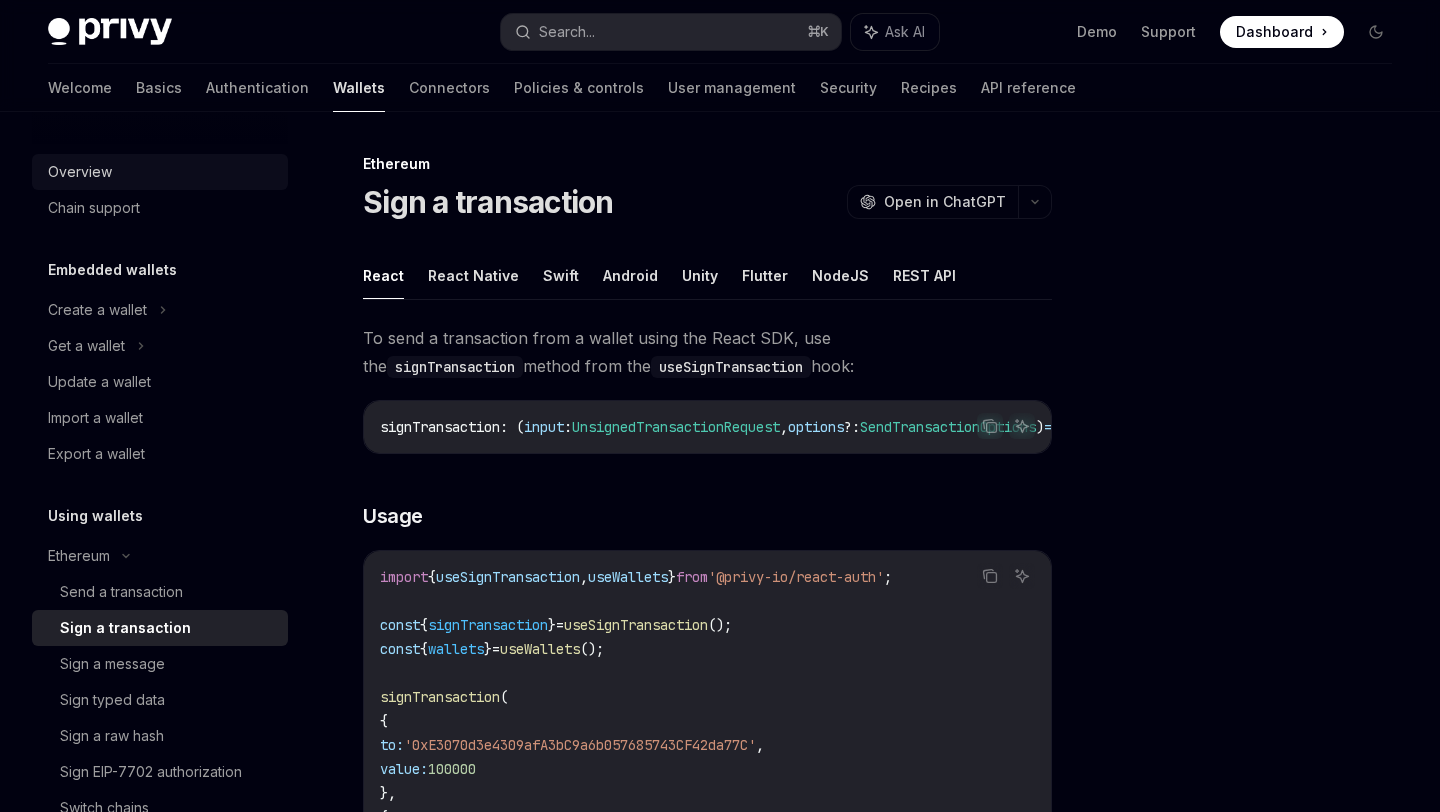 click on "Overview" at bounding box center [80, 172] 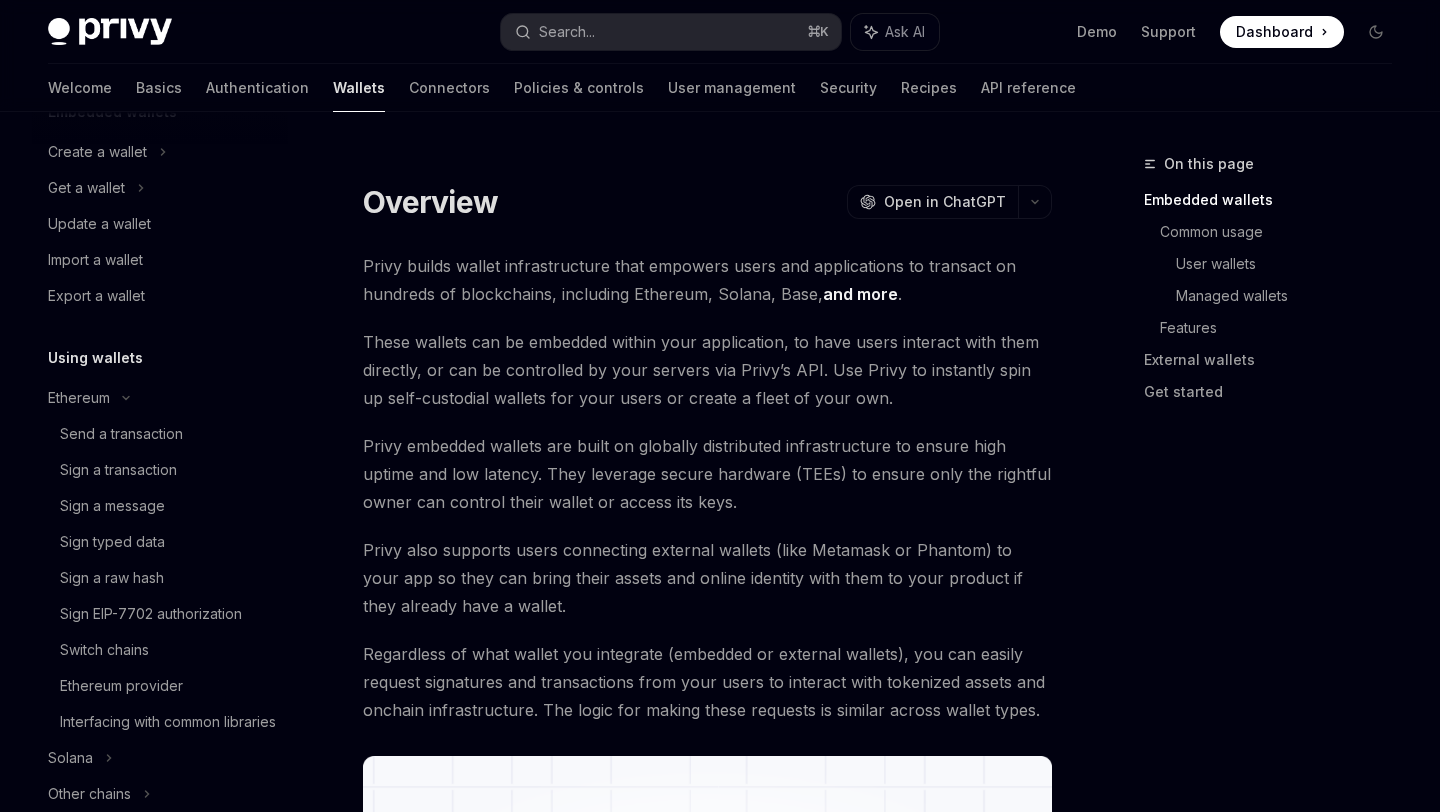 scroll, scrollTop: 162, scrollLeft: 0, axis: vertical 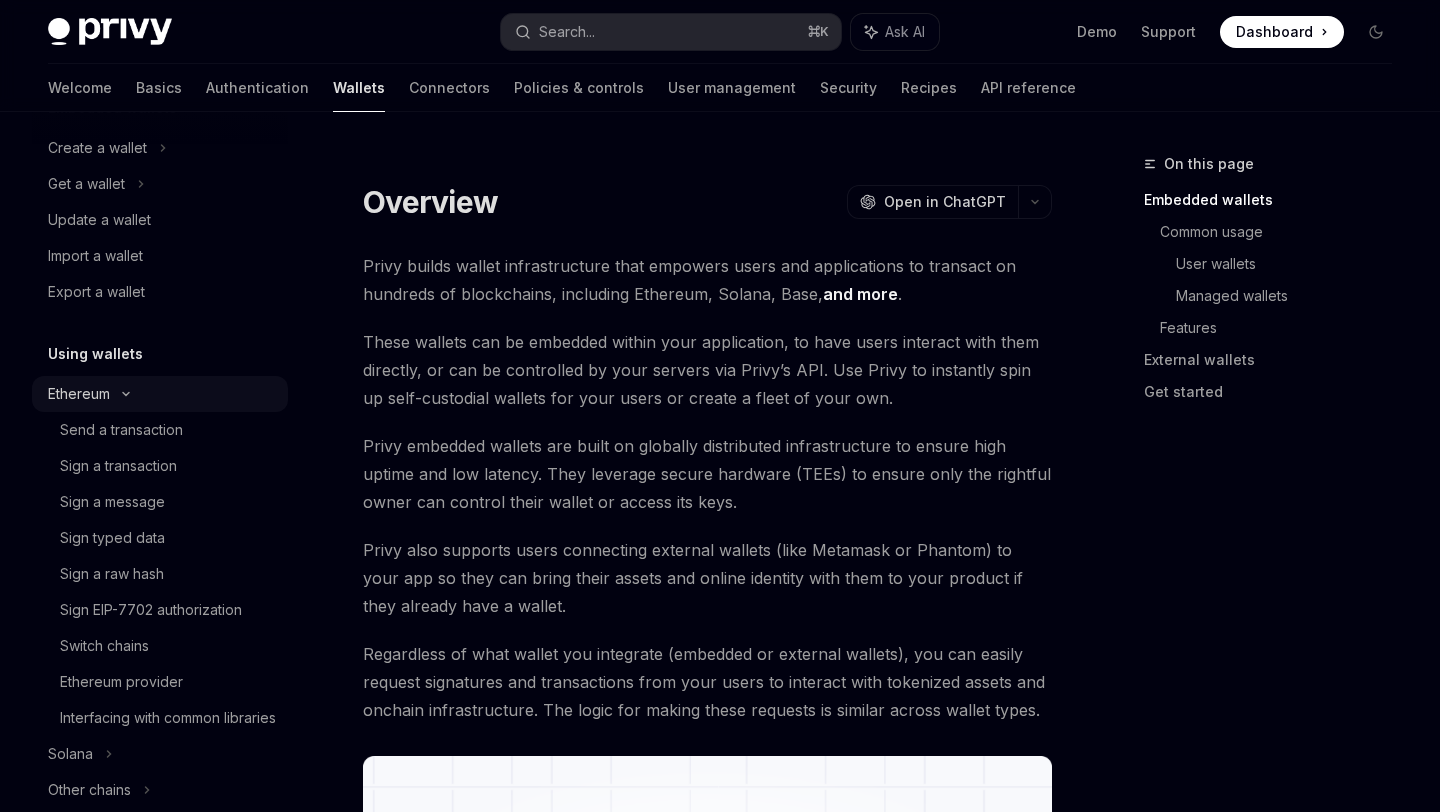 click 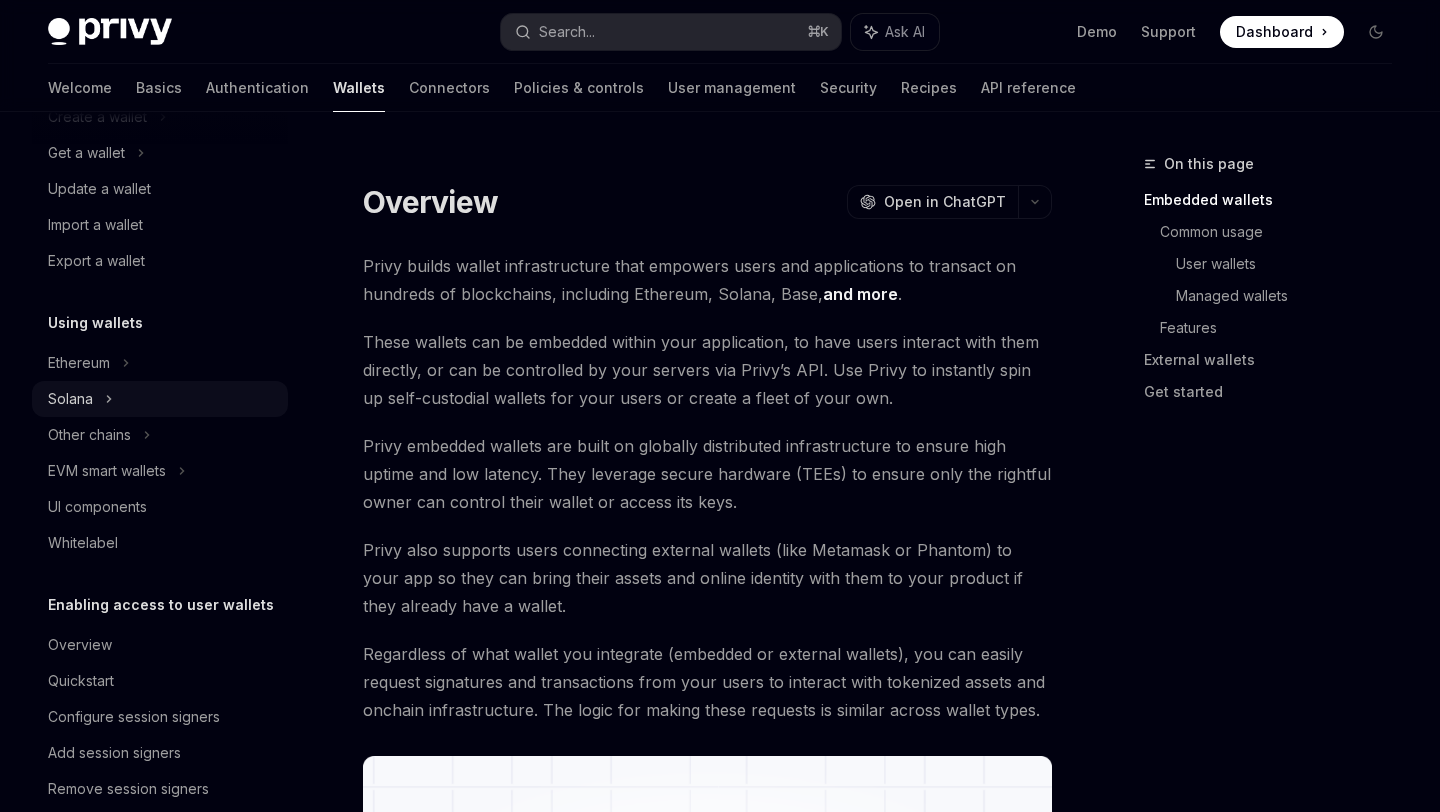 scroll, scrollTop: 194, scrollLeft: 0, axis: vertical 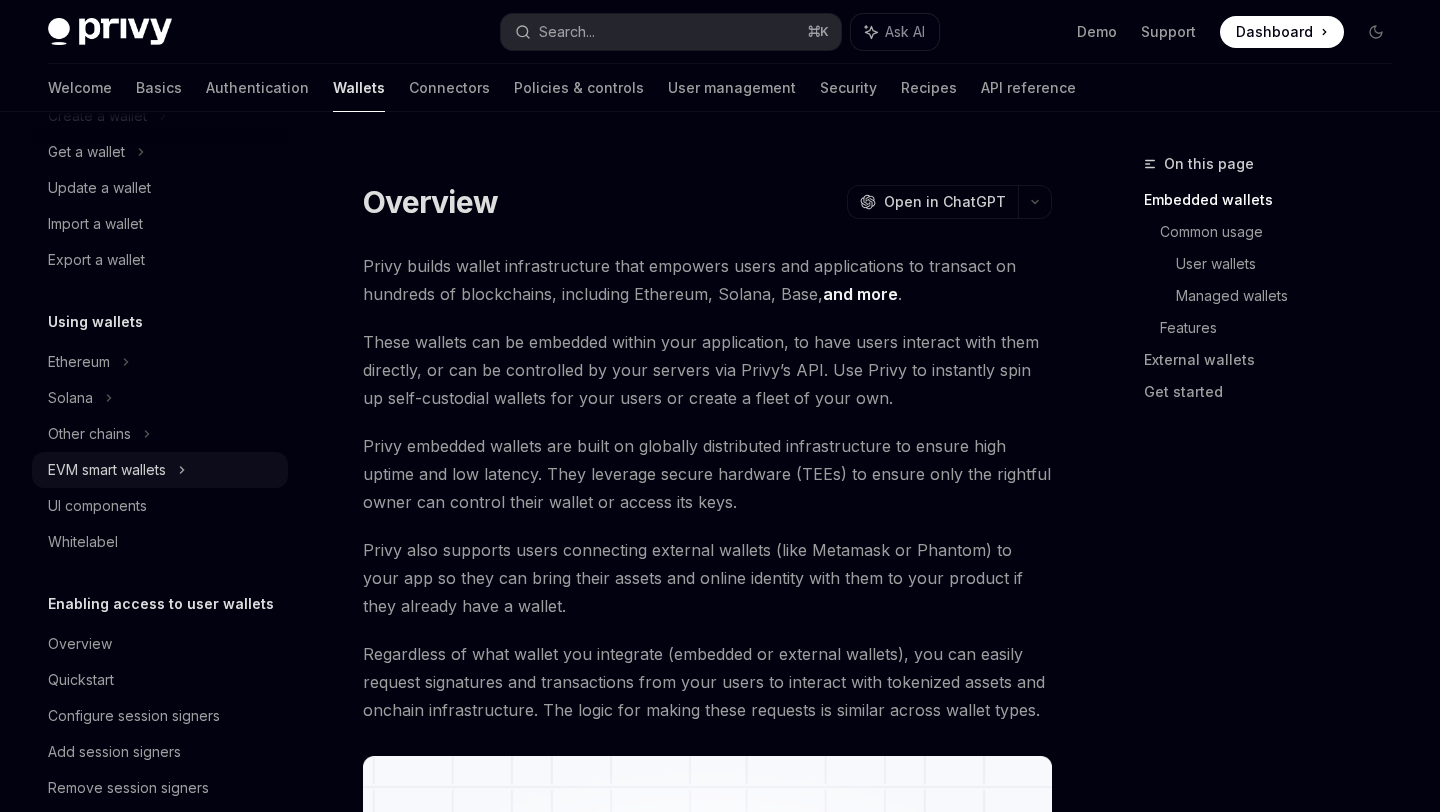 click on "EVM smart wallets" at bounding box center [107, 470] 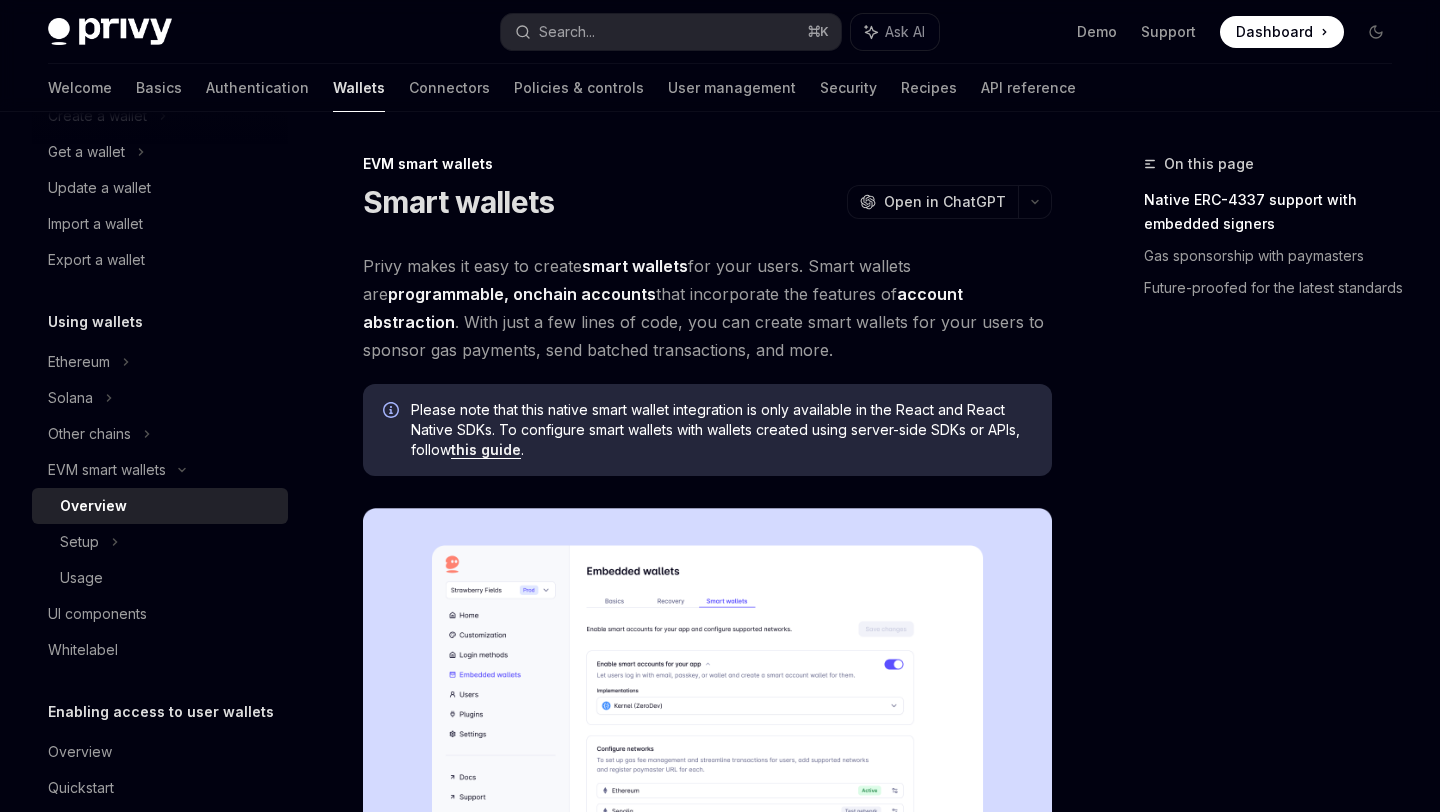 click on "Overview" at bounding box center (168, 506) 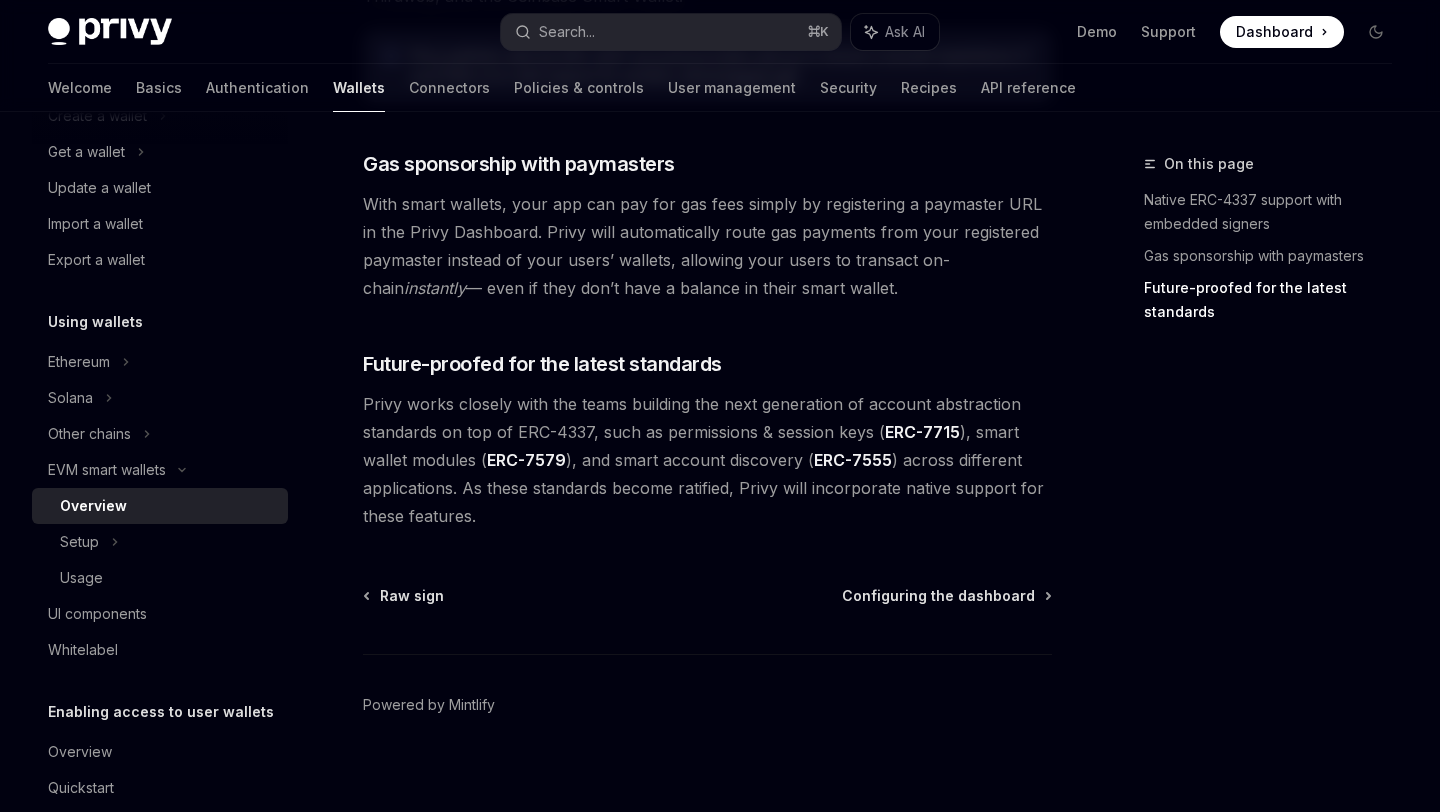 scroll, scrollTop: 1570, scrollLeft: 0, axis: vertical 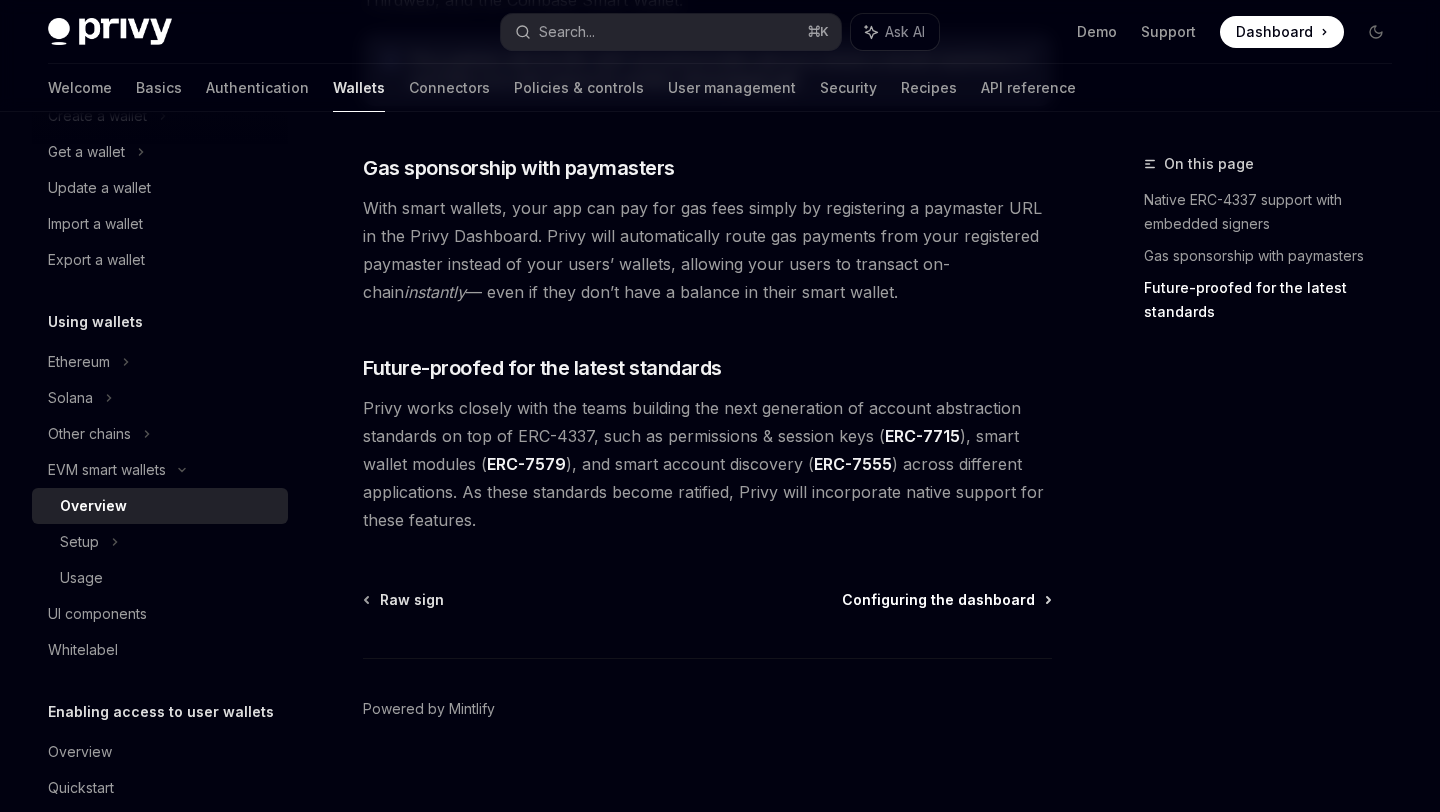 click on "Configuring the dashboard" at bounding box center [938, 600] 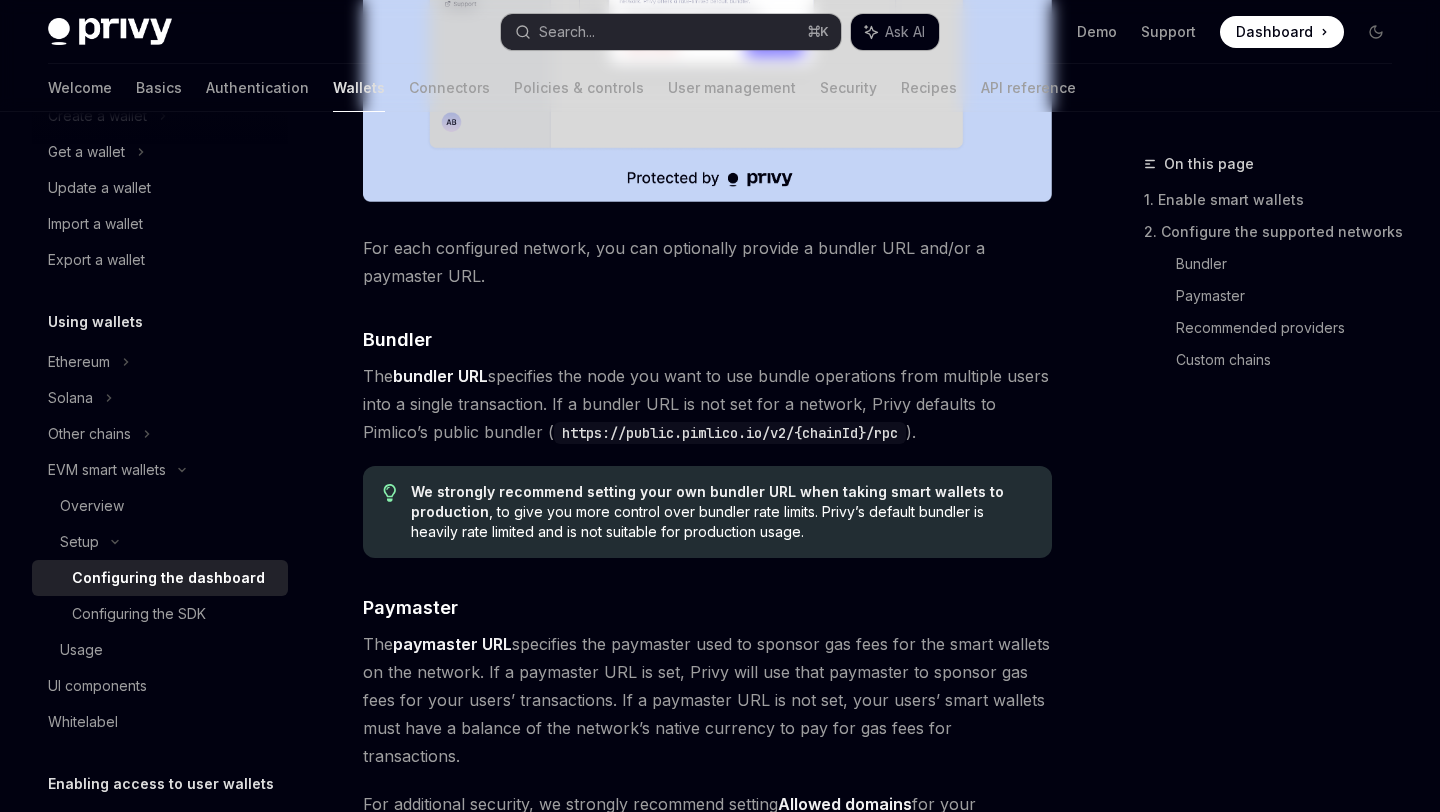 scroll, scrollTop: 0, scrollLeft: 0, axis: both 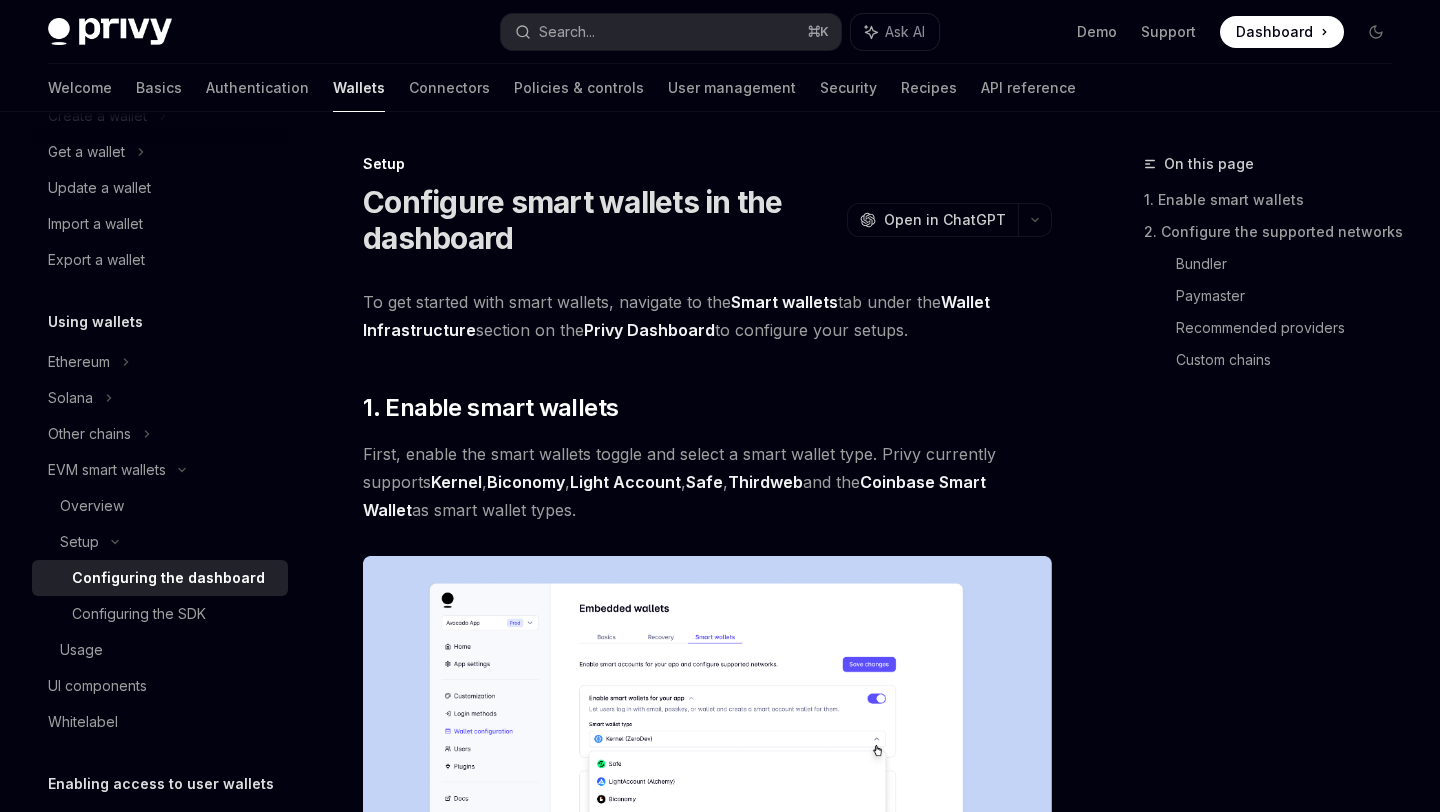 type on "*" 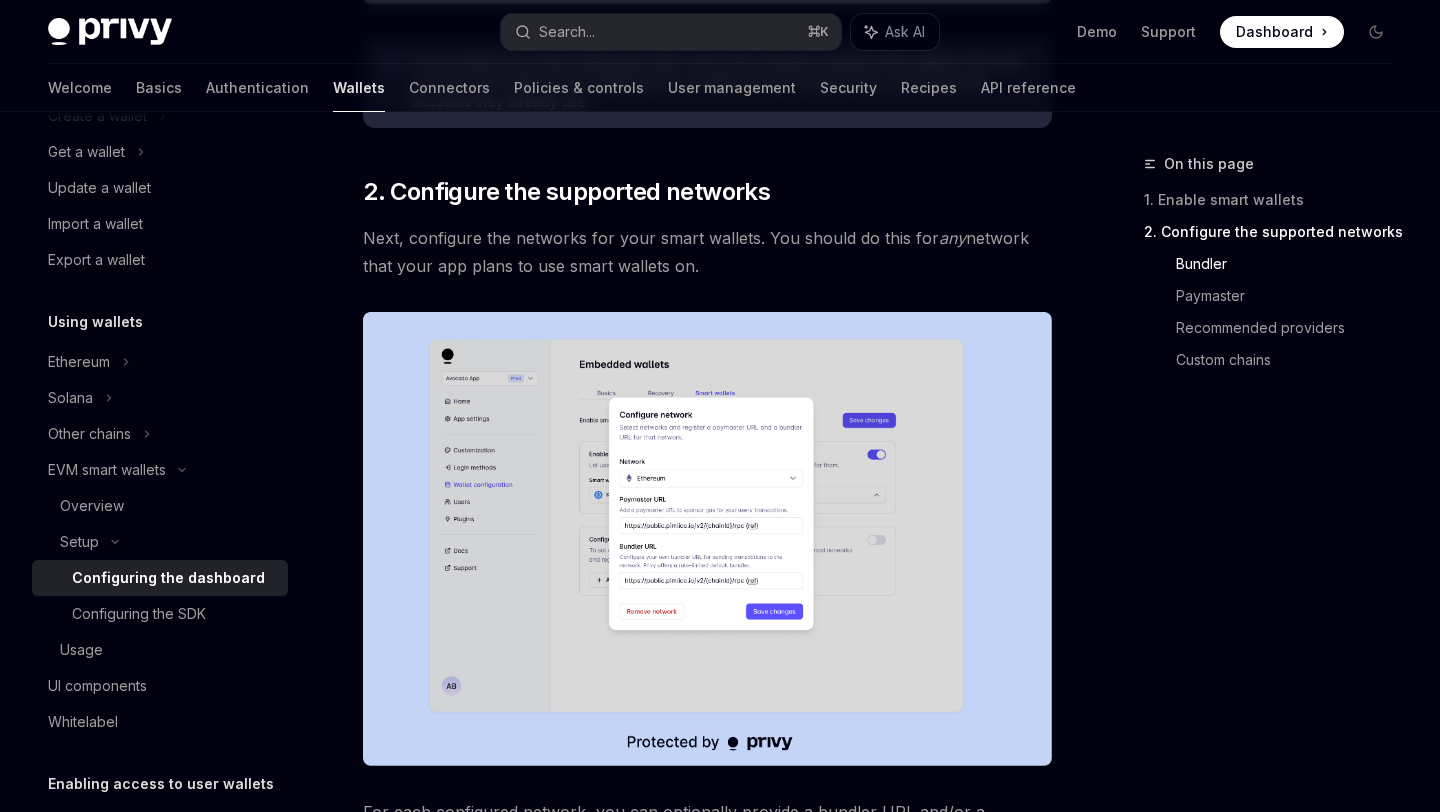 scroll, scrollTop: 1004, scrollLeft: 0, axis: vertical 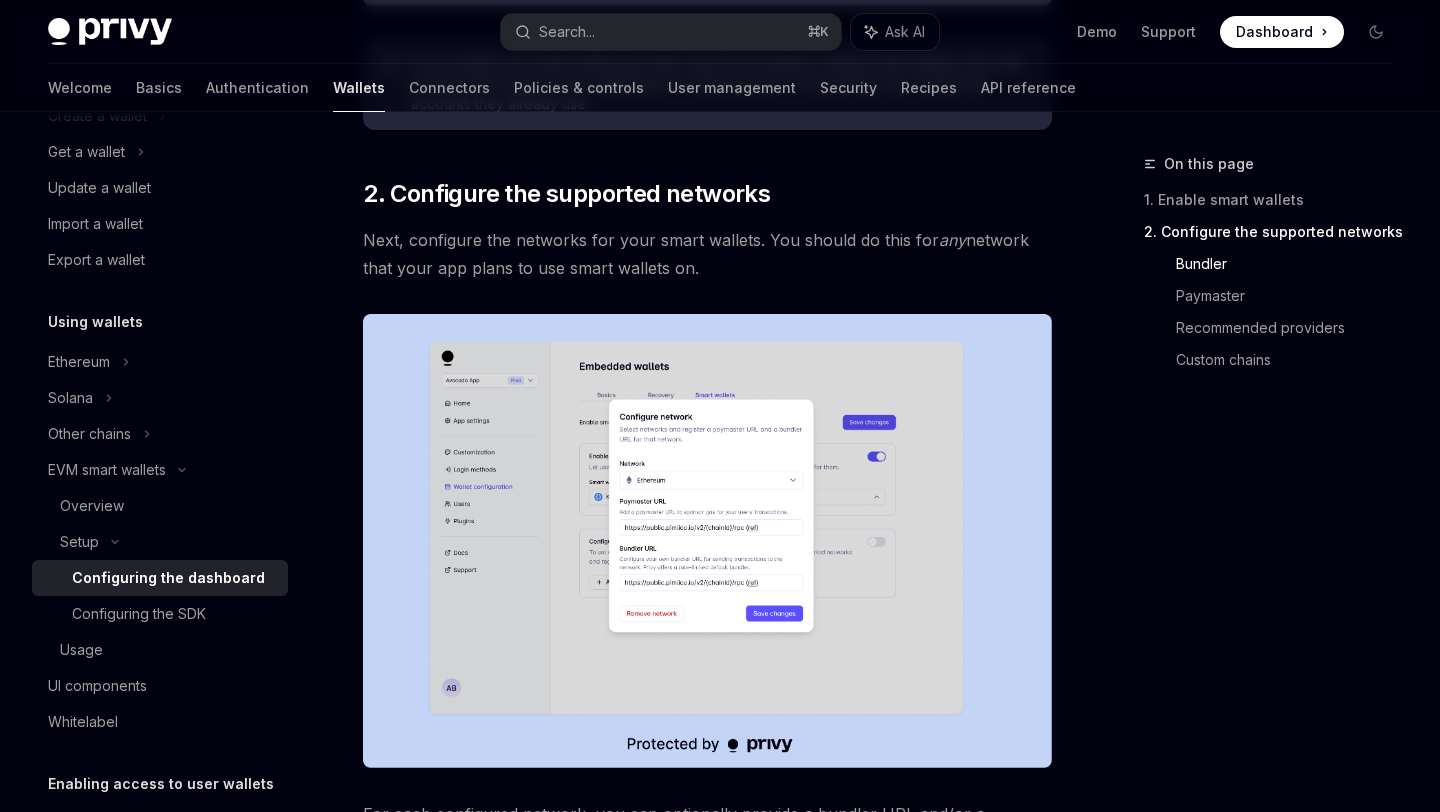 drag, startPoint x: 691, startPoint y: 271, endPoint x: 348, endPoint y: 228, distance: 345.6848 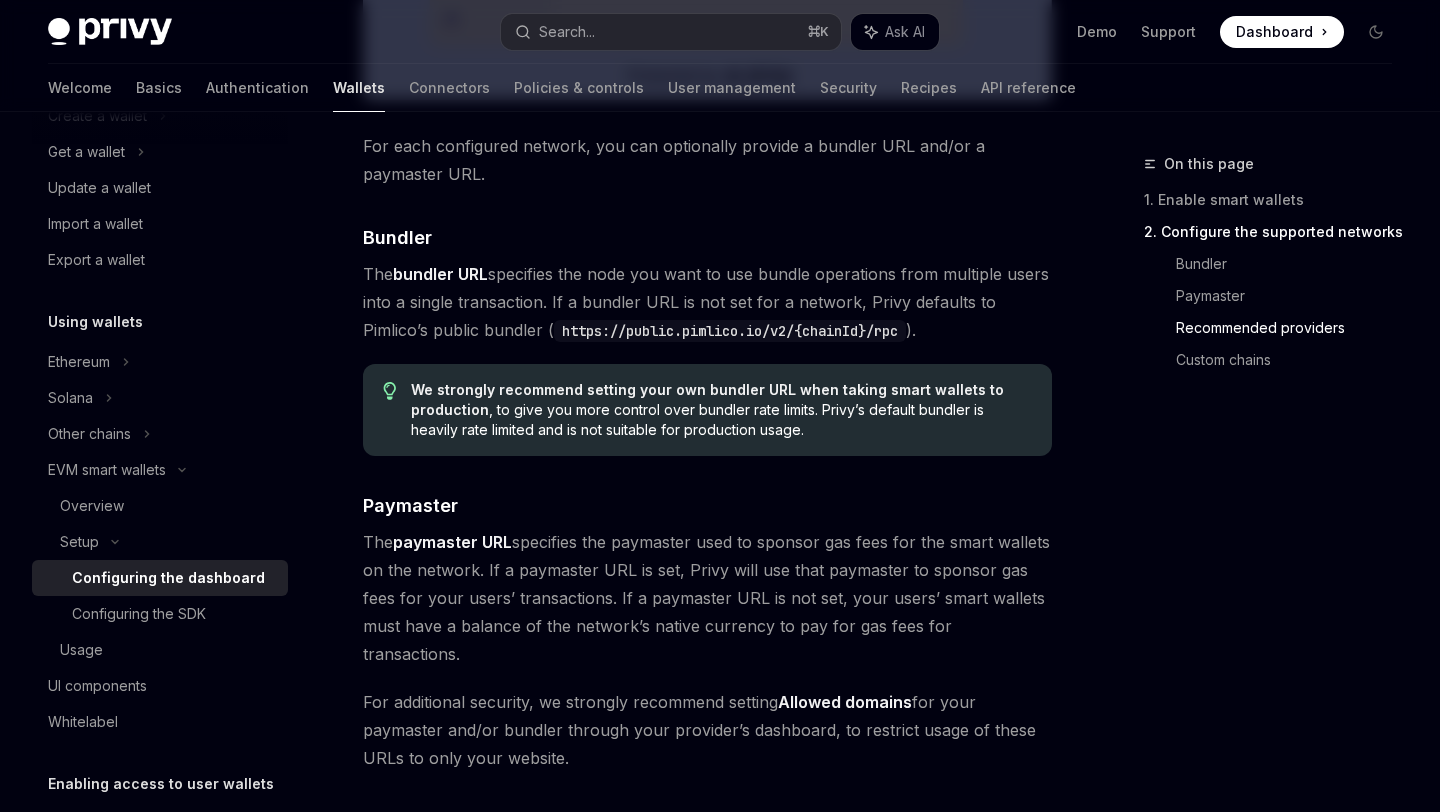 scroll, scrollTop: 1673, scrollLeft: 0, axis: vertical 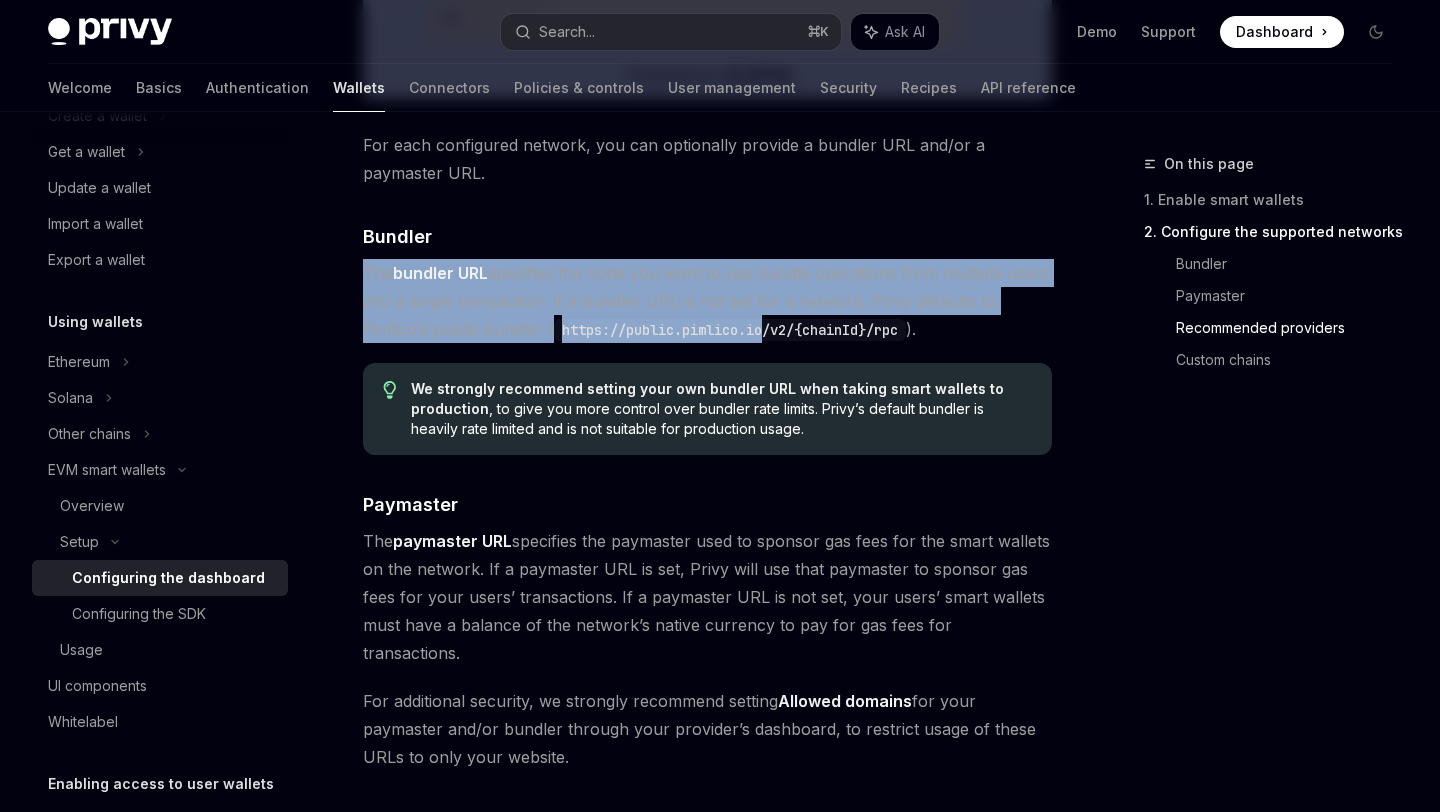 drag, startPoint x: 363, startPoint y: 273, endPoint x: 770, endPoint y: 321, distance: 409.82068 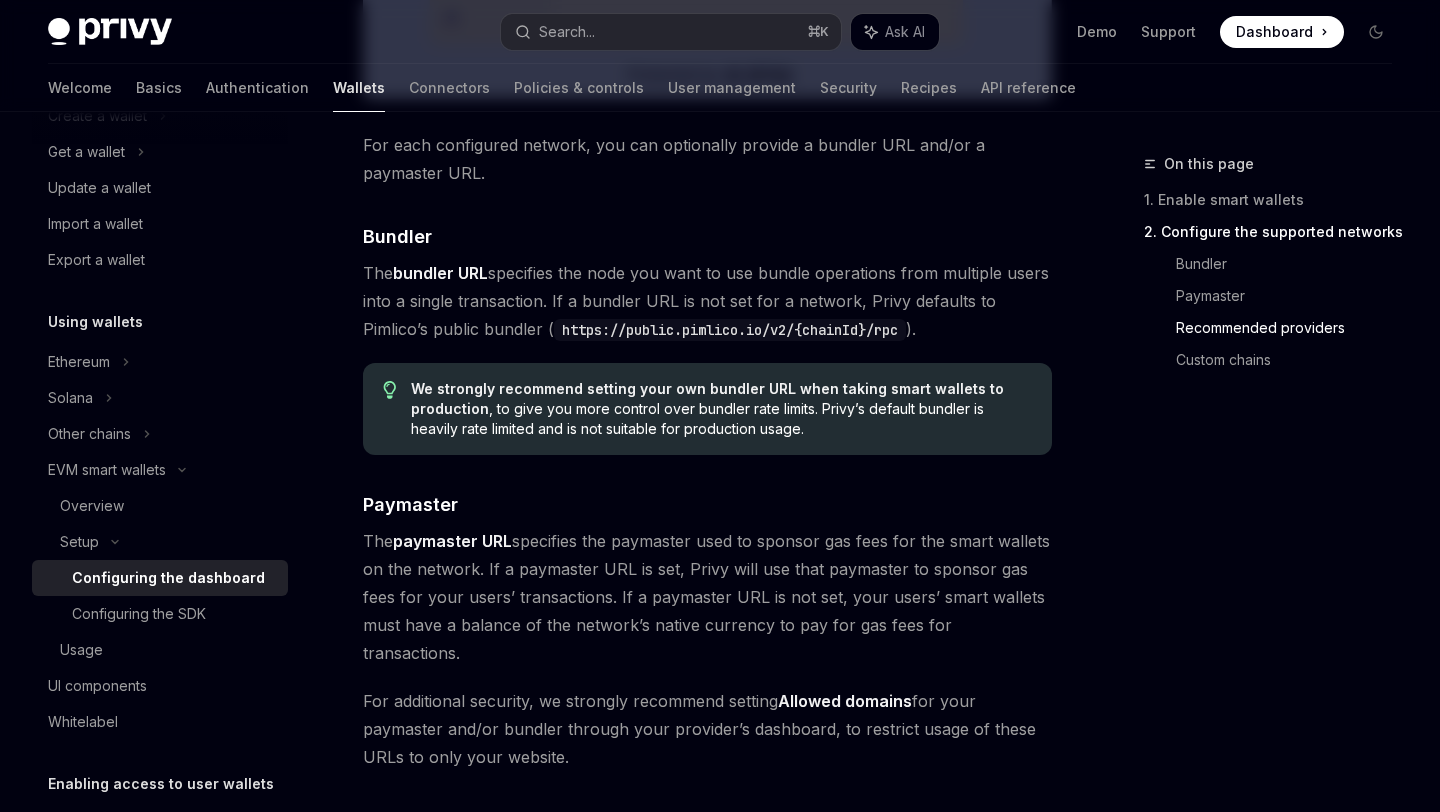 click on "To get started with smart wallets, navigate to the  Smart wallets  tab under the  Wallet Infrastructure  section on the  Privy Dashboard  to configure your setups.
​ 1. Enable smart wallets
First, enable the smart wallets toggle and select a smart wallet type. Privy currently supports  Kernel ,  Biconomy ,  Light Account ,  Safe ,  Thirdweb  and the  Coinbase Smart Wallet  as smart wallet types.
If you modify your smart wallet type after users have already created smart wallets, Privy will
provision the original smart wallet type for existing users to ensure they can access the accounts
they already use.
​ 2. Configure the supported networks
Next, configure the networks for your smart wallets. You should do this for  any  network that your app plans to use smart wallets on.
For each configured network, you can optionally provide a bundler URL and/or a paymaster URL.
​ Bundler
The  bundler URL https://public.pimlico.io/v2/{chainId}/rpc ).
​ Paymaster
The  paymaster URL
​" at bounding box center [707, 97] 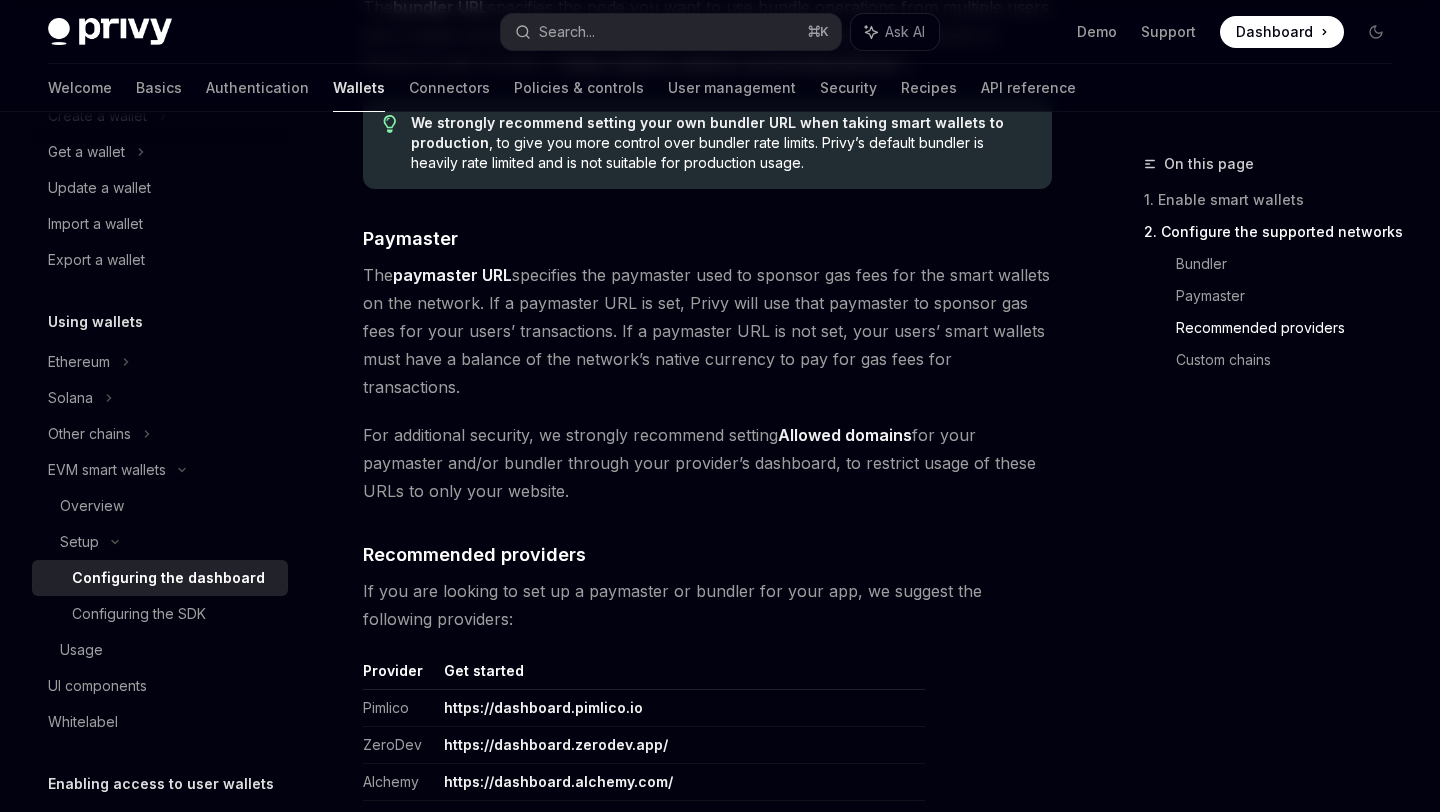 scroll, scrollTop: 1942, scrollLeft: 0, axis: vertical 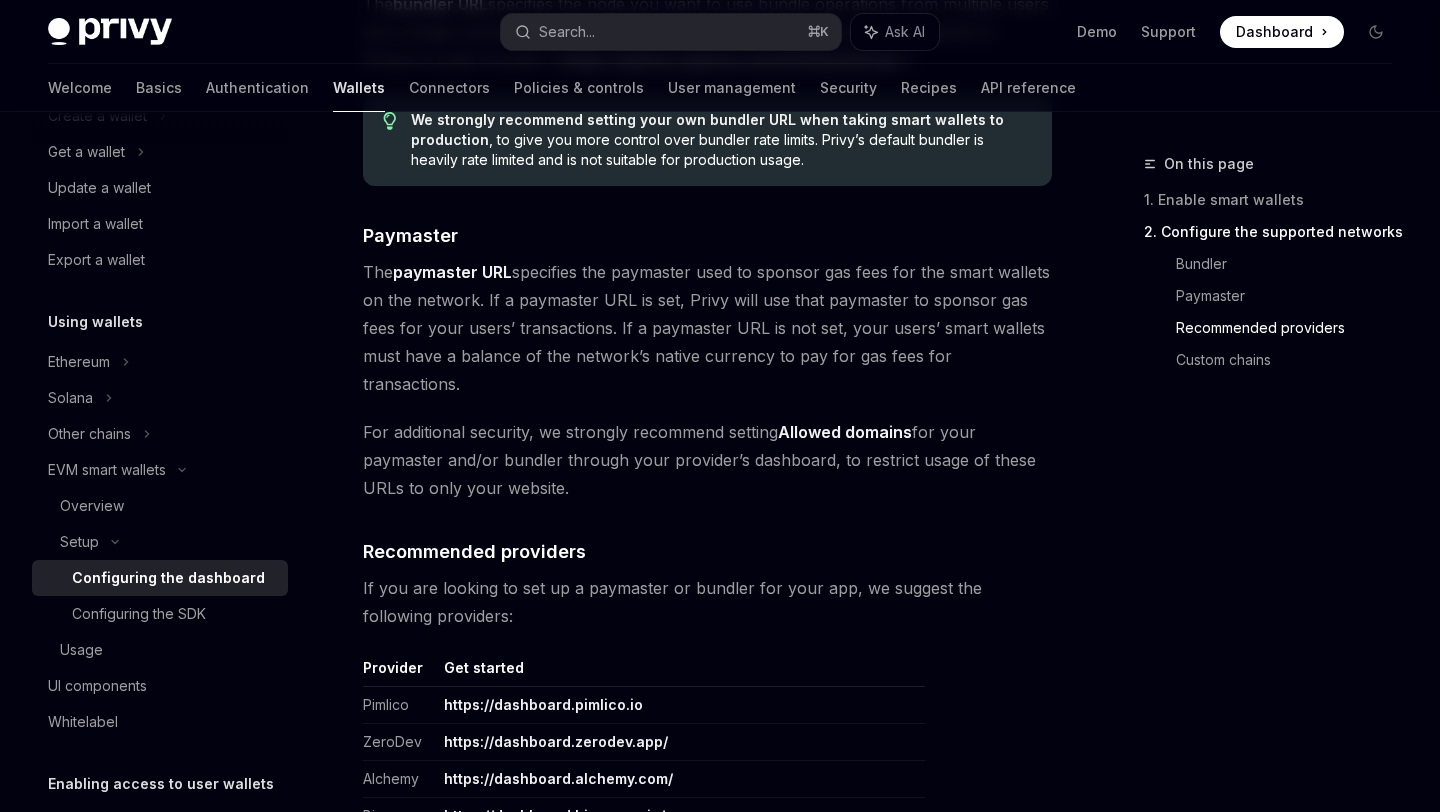 drag, startPoint x: 574, startPoint y: 491, endPoint x: 370, endPoint y: 258, distance: 309.68533 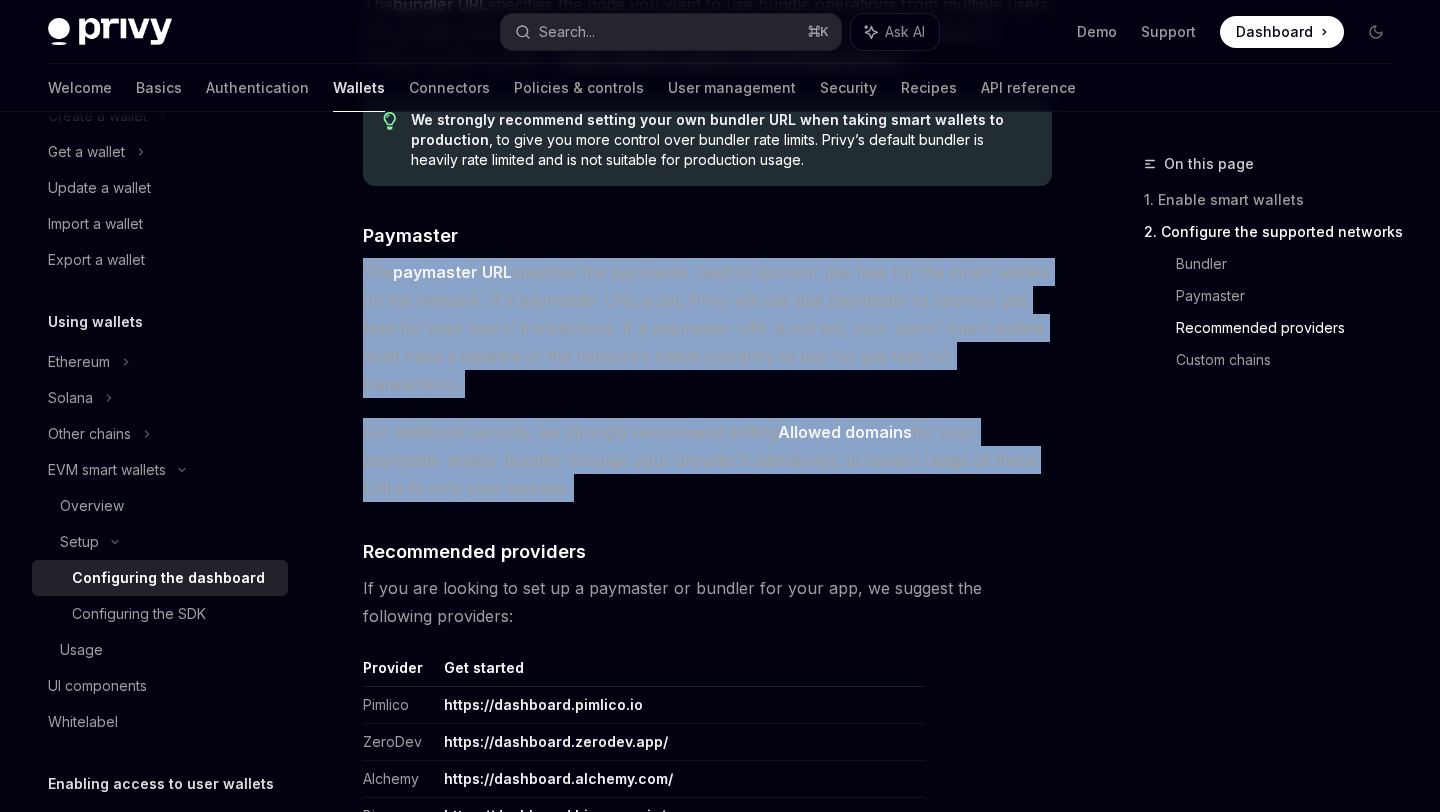 drag, startPoint x: 359, startPoint y: 266, endPoint x: 635, endPoint y: 505, distance: 365.0986 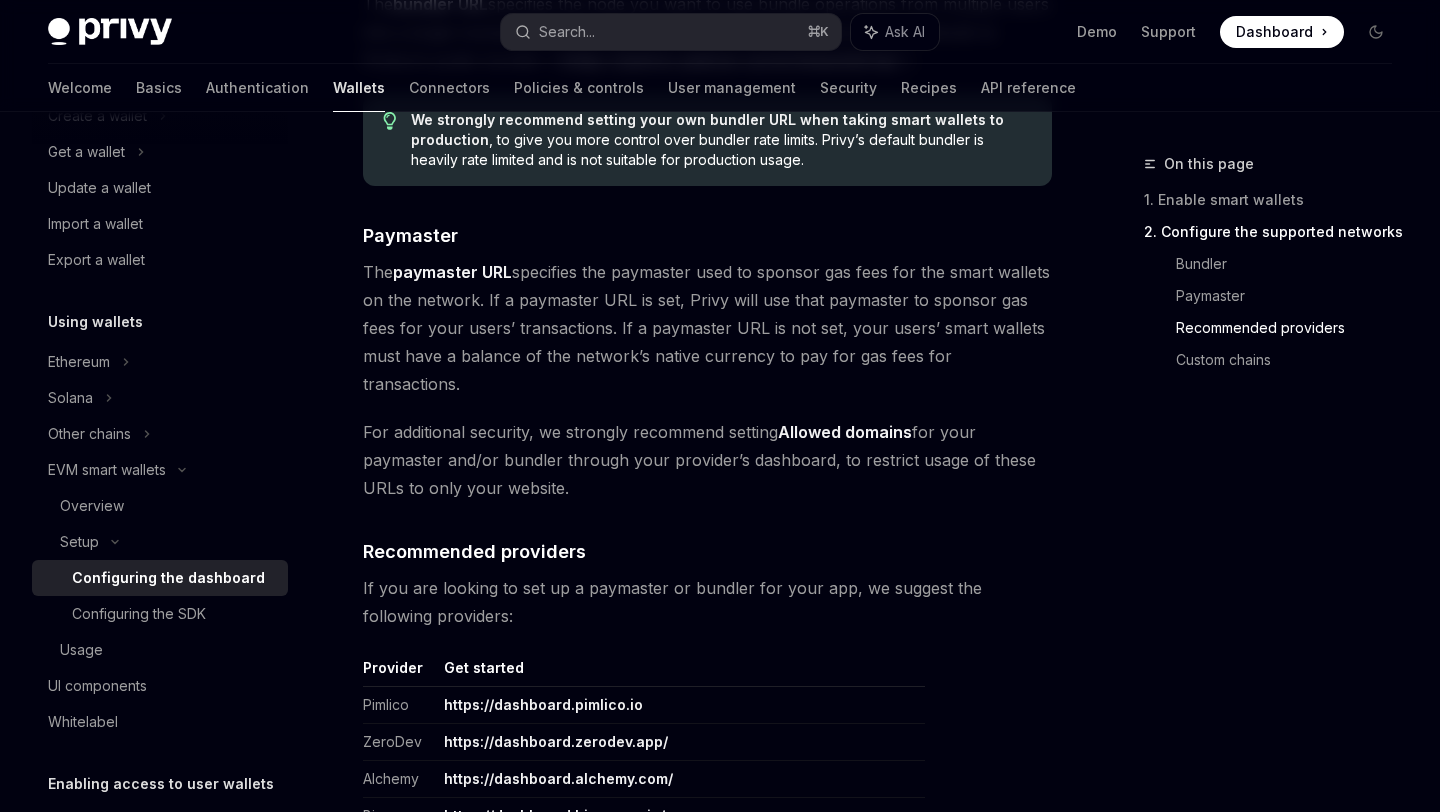 click on "If you are looking to set up a paymaster or bundler for your app, we suggest the following providers:" at bounding box center [707, 602] 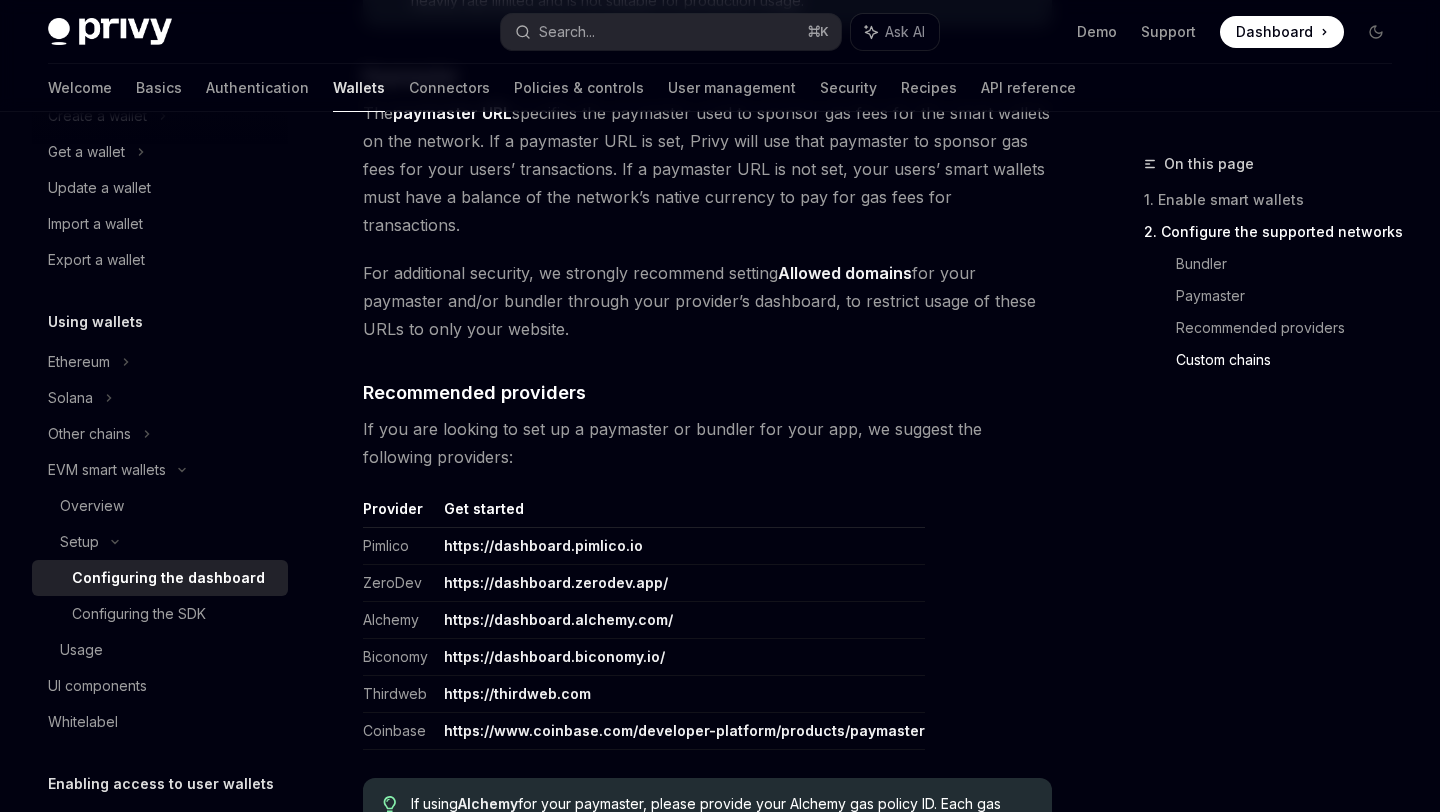 scroll, scrollTop: 2102, scrollLeft: 0, axis: vertical 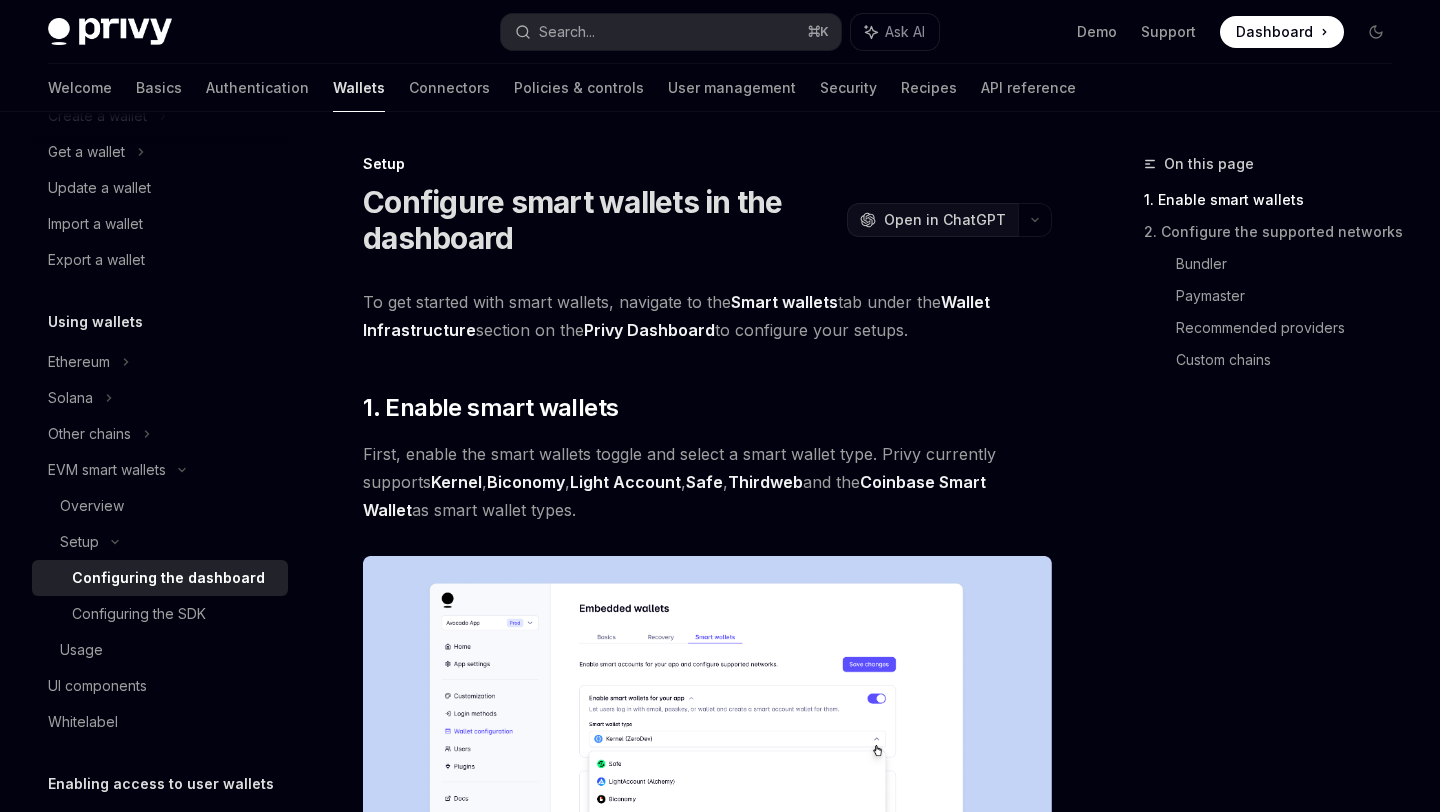 click on "Open in ChatGPT" at bounding box center (945, 220) 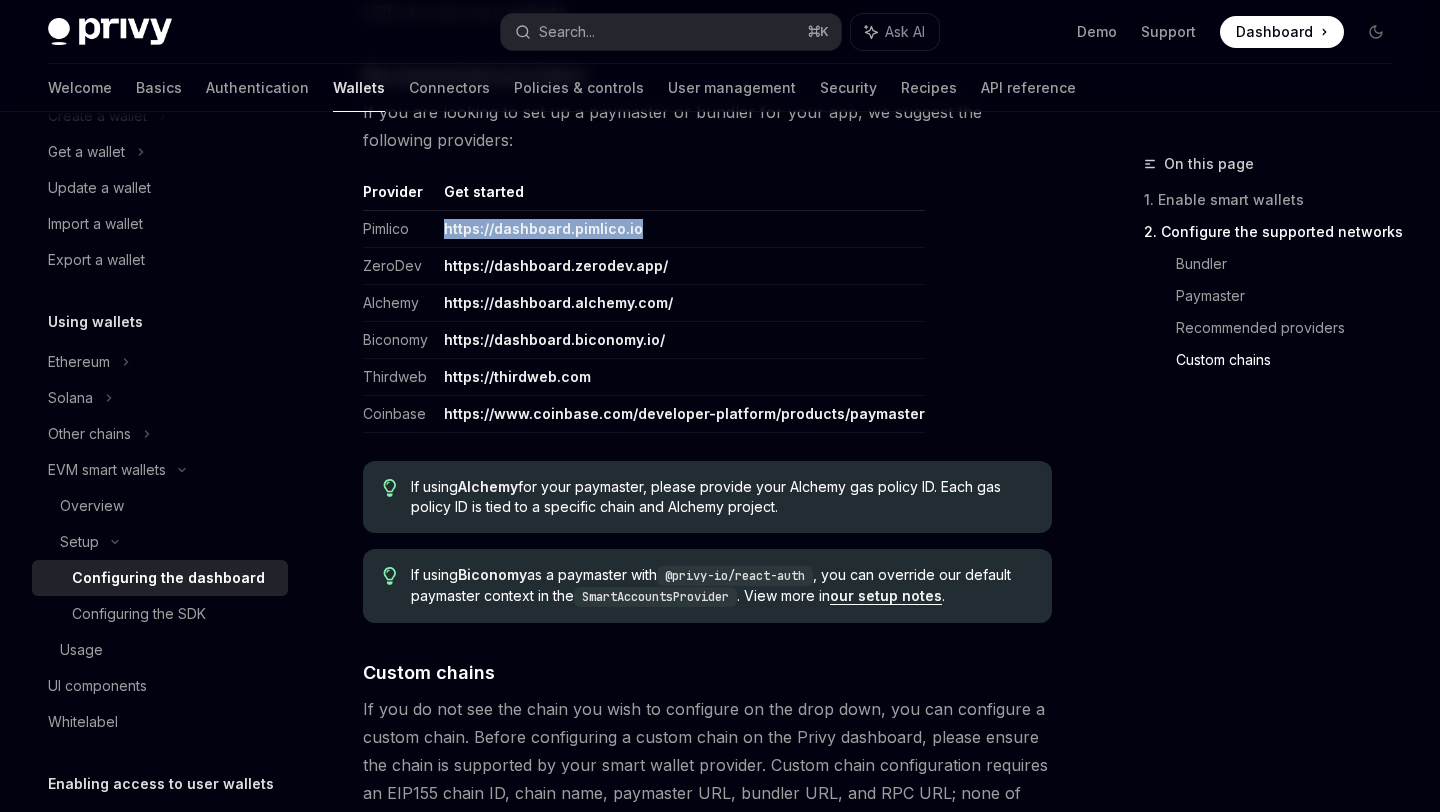 scroll, scrollTop: 2422, scrollLeft: 0, axis: vertical 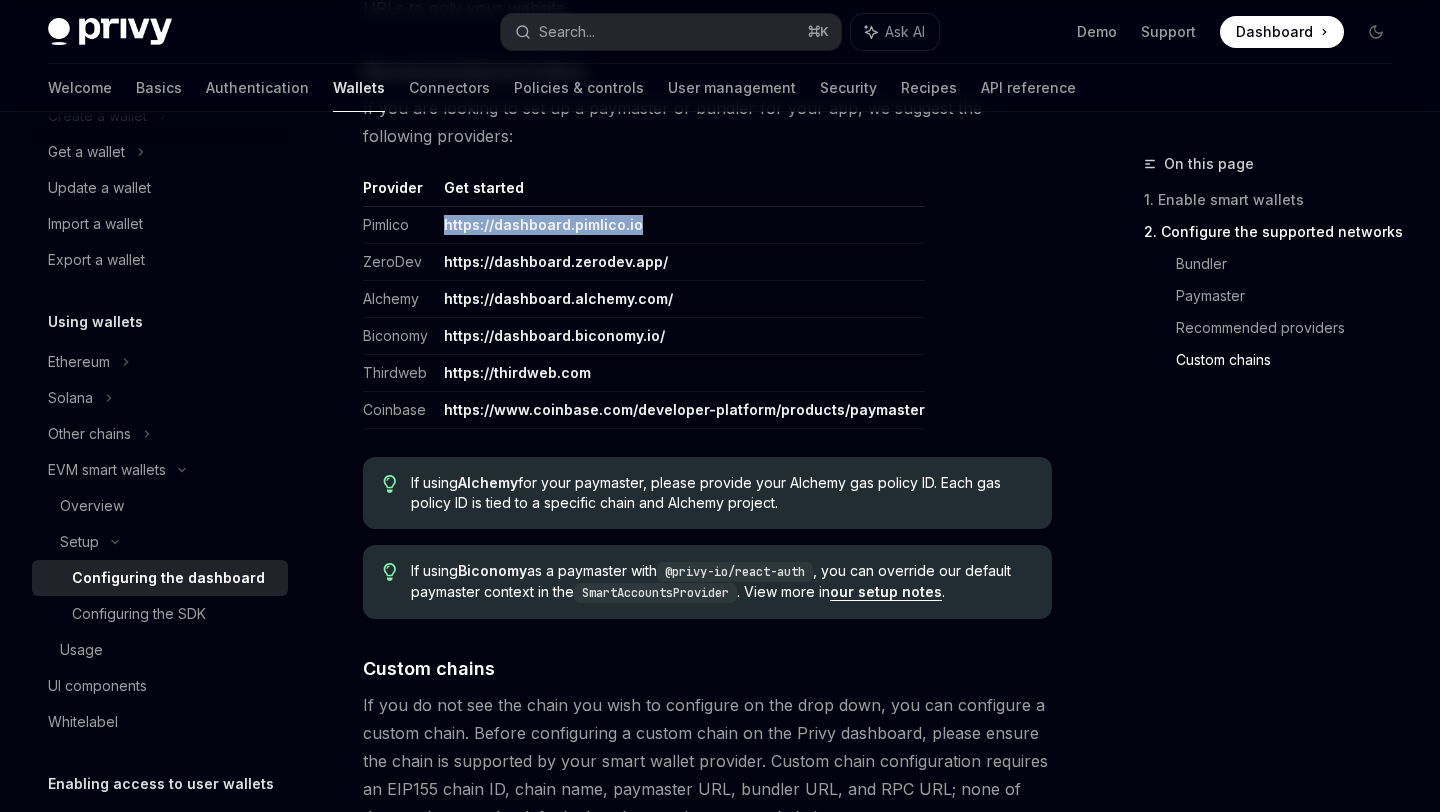 click on "https://dashboard.alchemy.com/" at bounding box center (558, 299) 